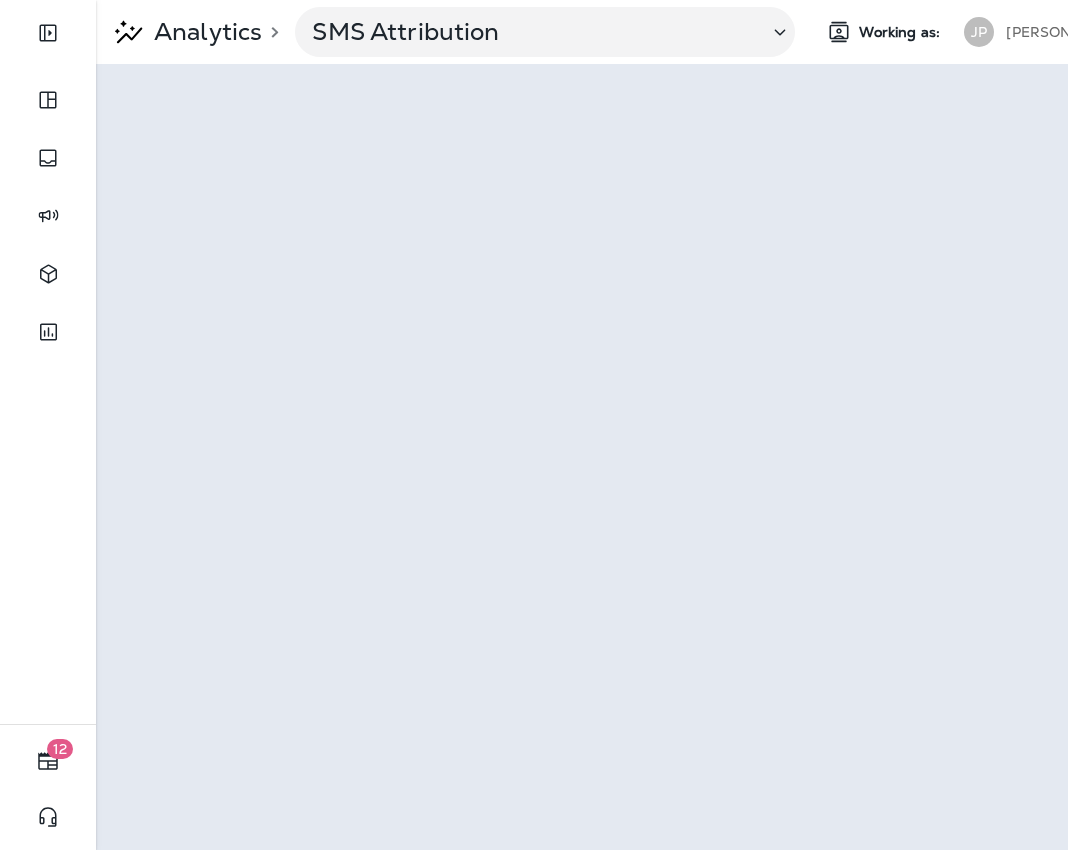 scroll, scrollTop: 0, scrollLeft: 0, axis: both 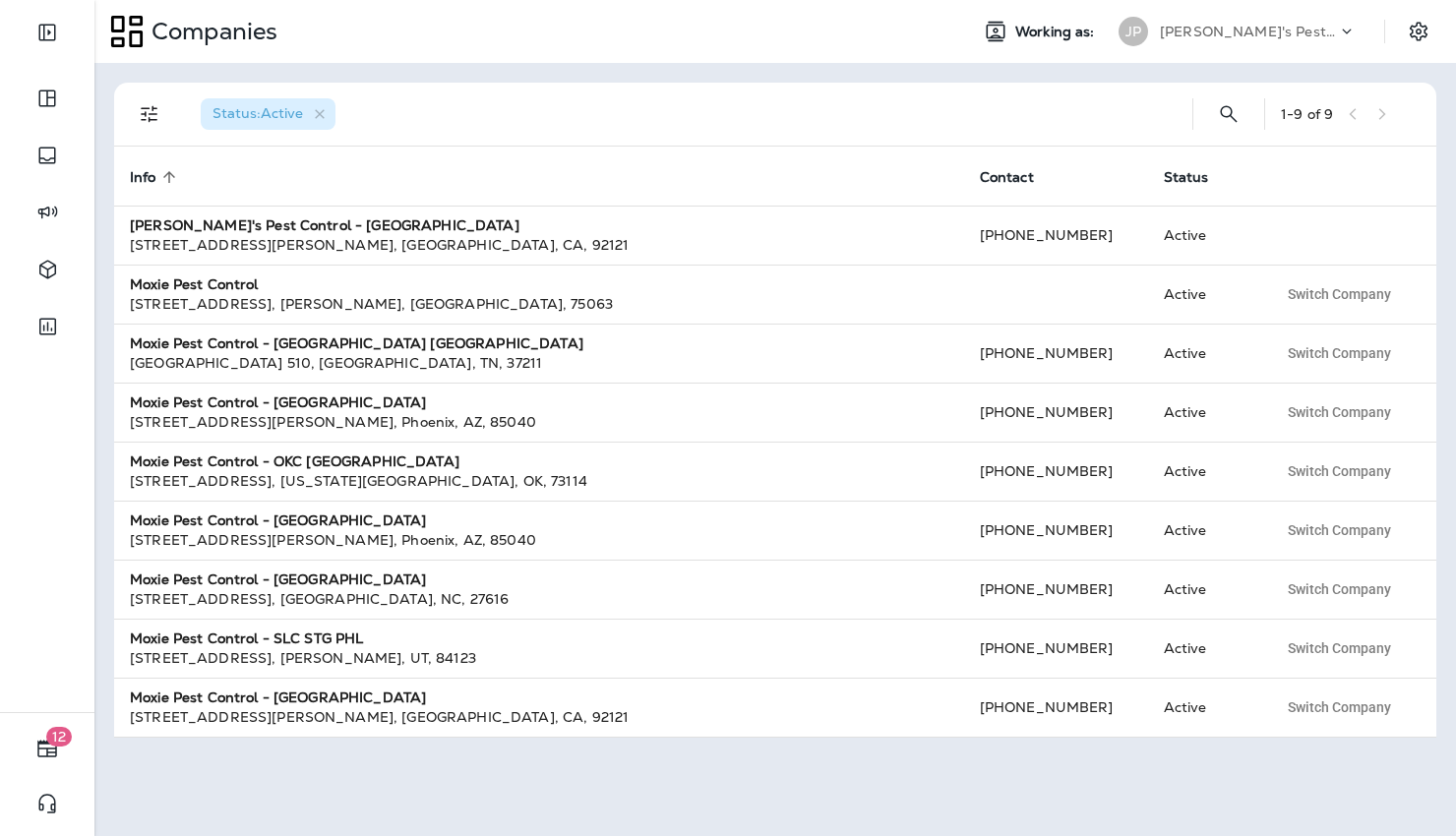 click on "[PERSON_NAME]'s Pest Control - [GEOGRAPHIC_DATA]" at bounding box center [1248, 31] 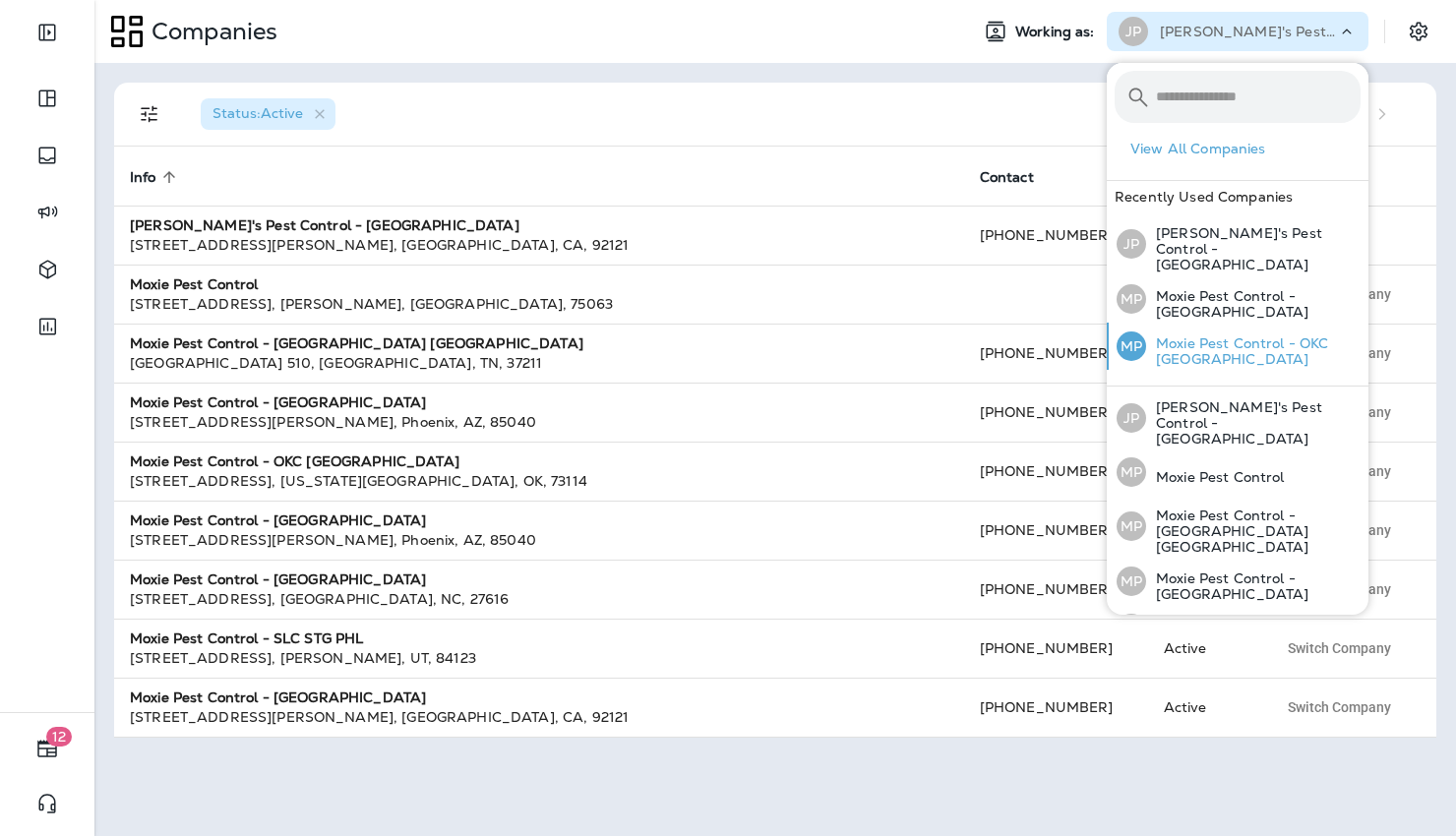 click on "Moxie Pest Control - OKC [GEOGRAPHIC_DATA]" at bounding box center [1253, 351] 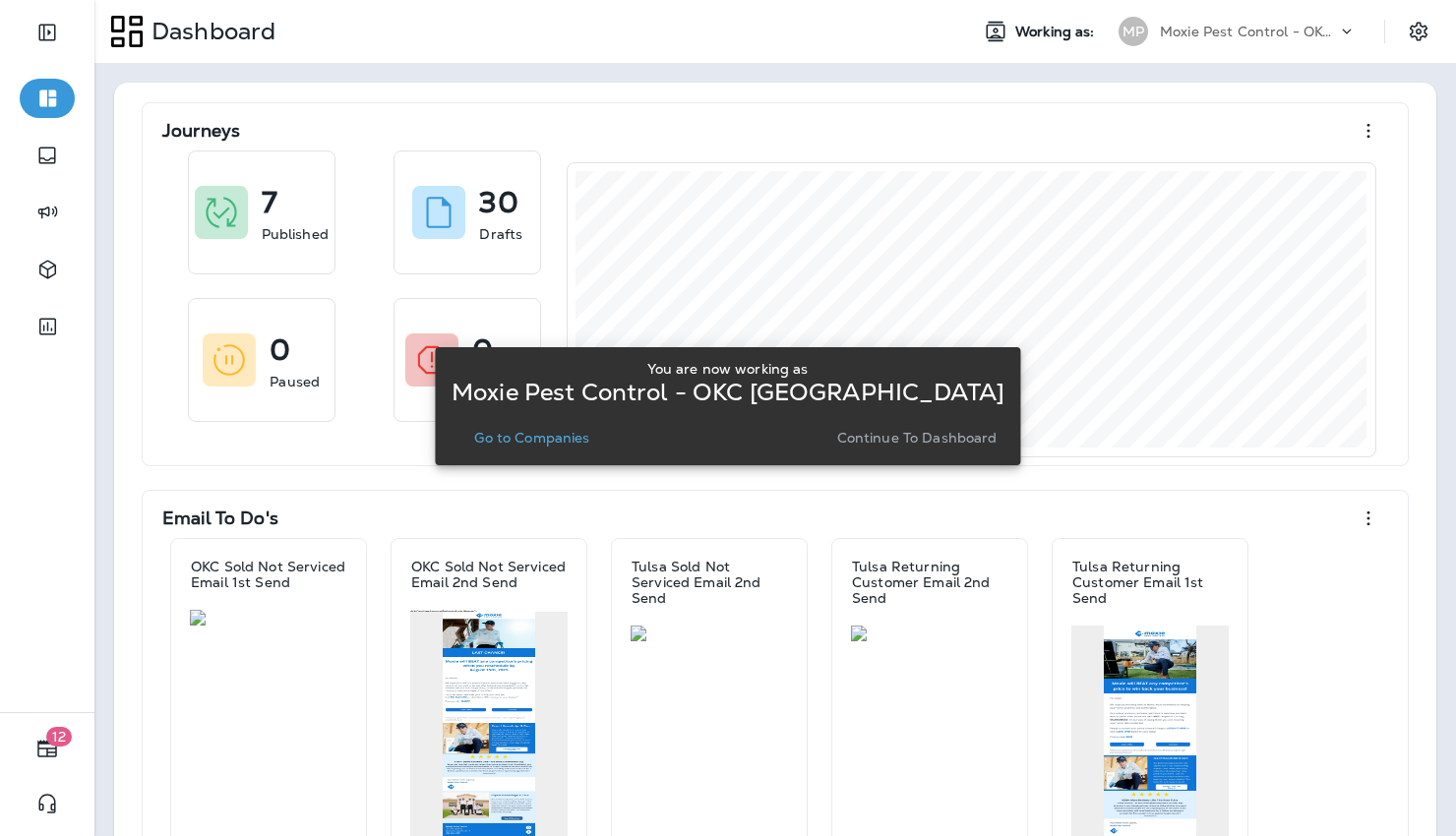 click on "Go to Companies" at bounding box center [531, 438] 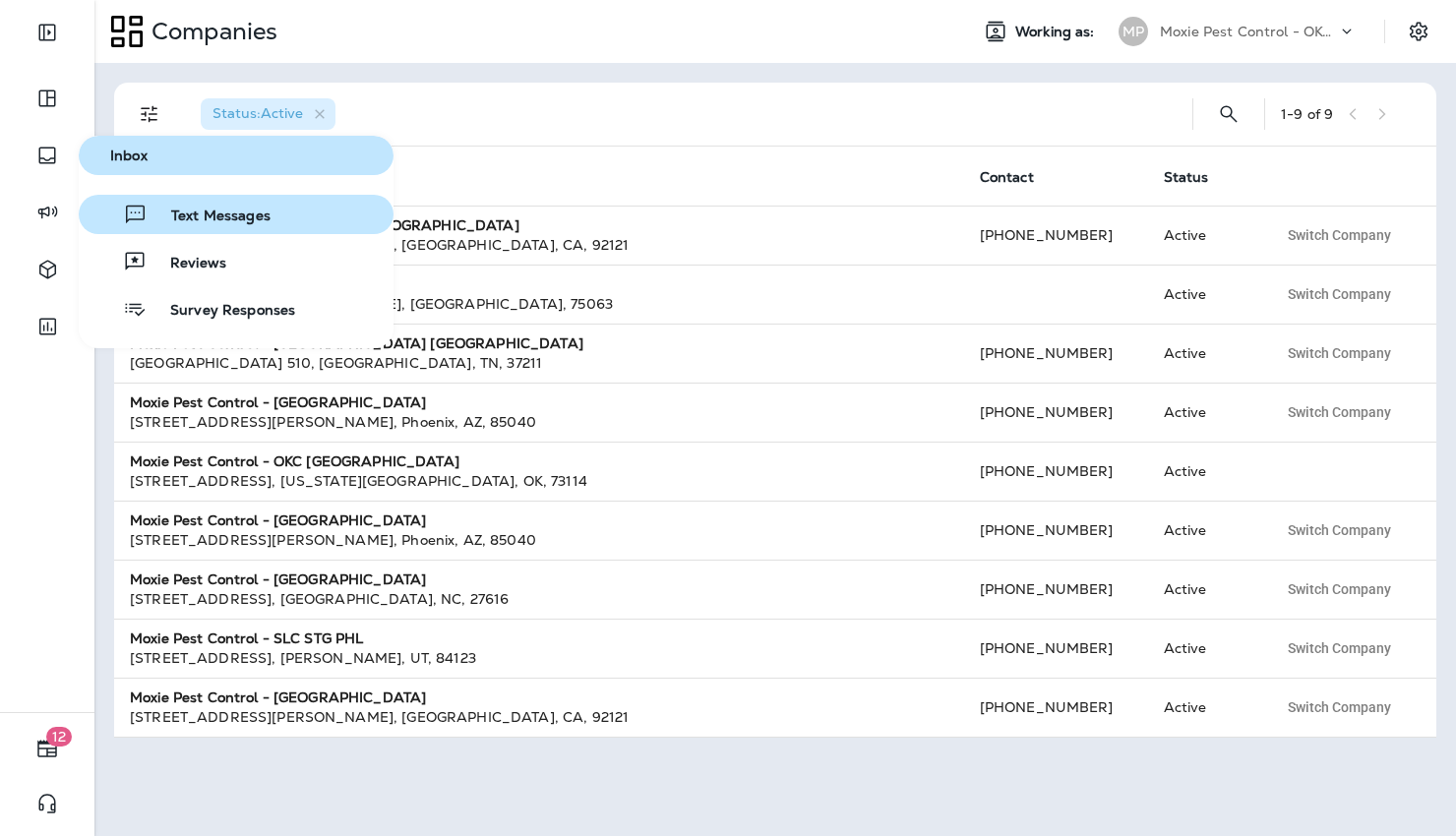 click on "Text Messages" at bounding box center (236, 214) 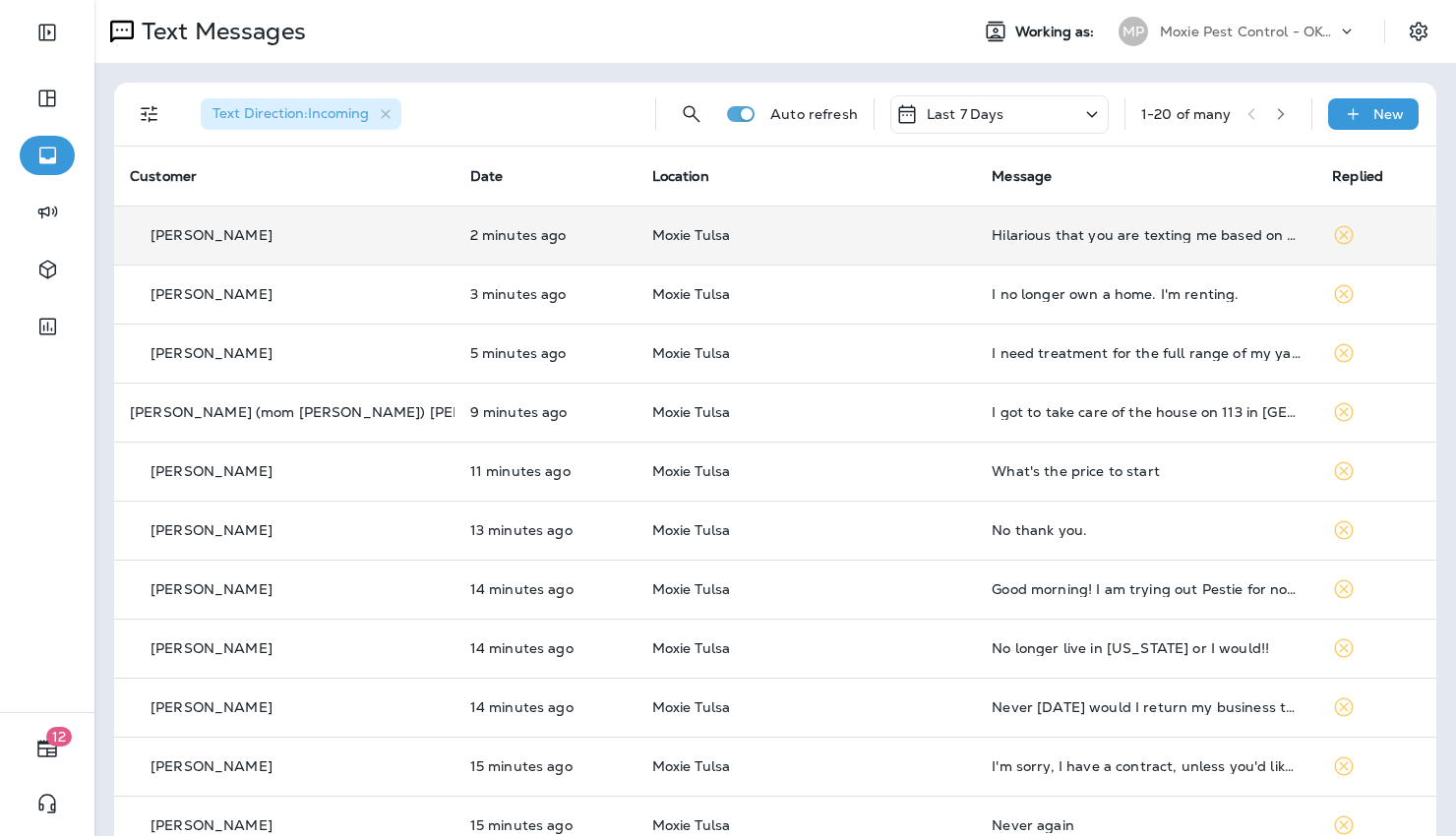 click on "Hilarious that you are texting me based on how we parted ways and I left you a scathing review.  Remove my existence from your database before I pursue legal action." at bounding box center [1146, 235] 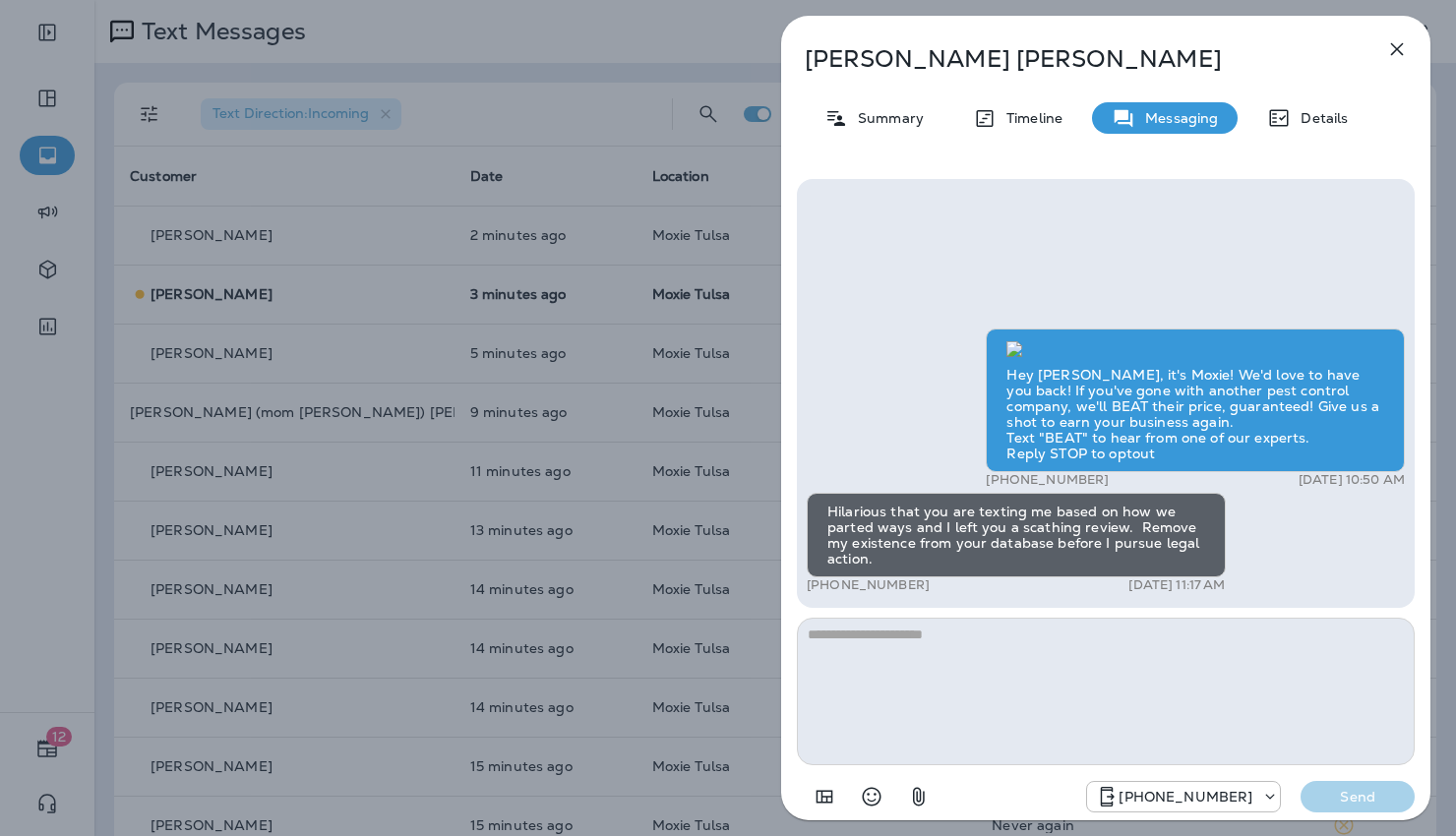 click 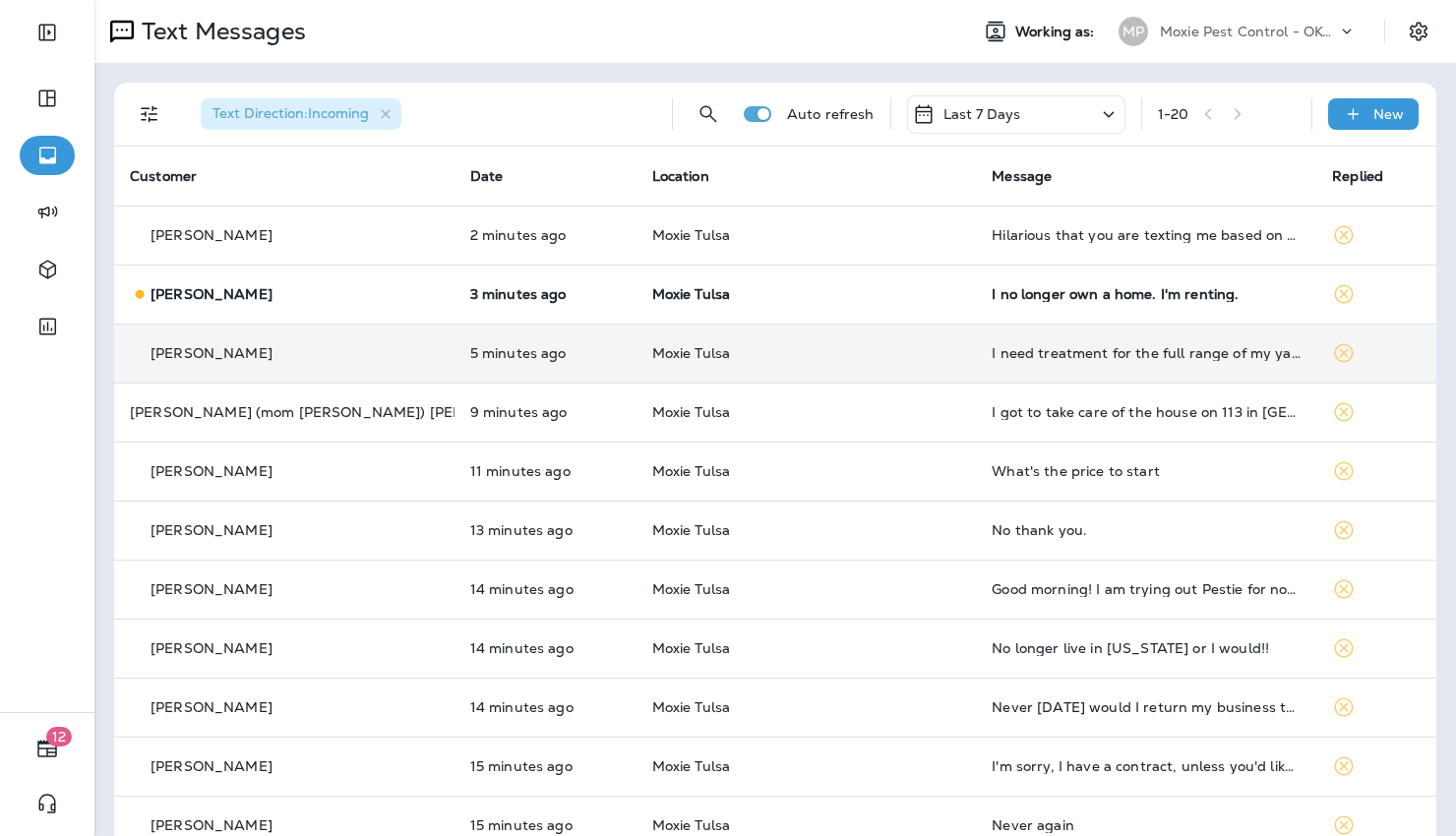 click on "I need treatment for the full range of my yard which I live on just shy of 1/2 acre" at bounding box center [1146, 353] 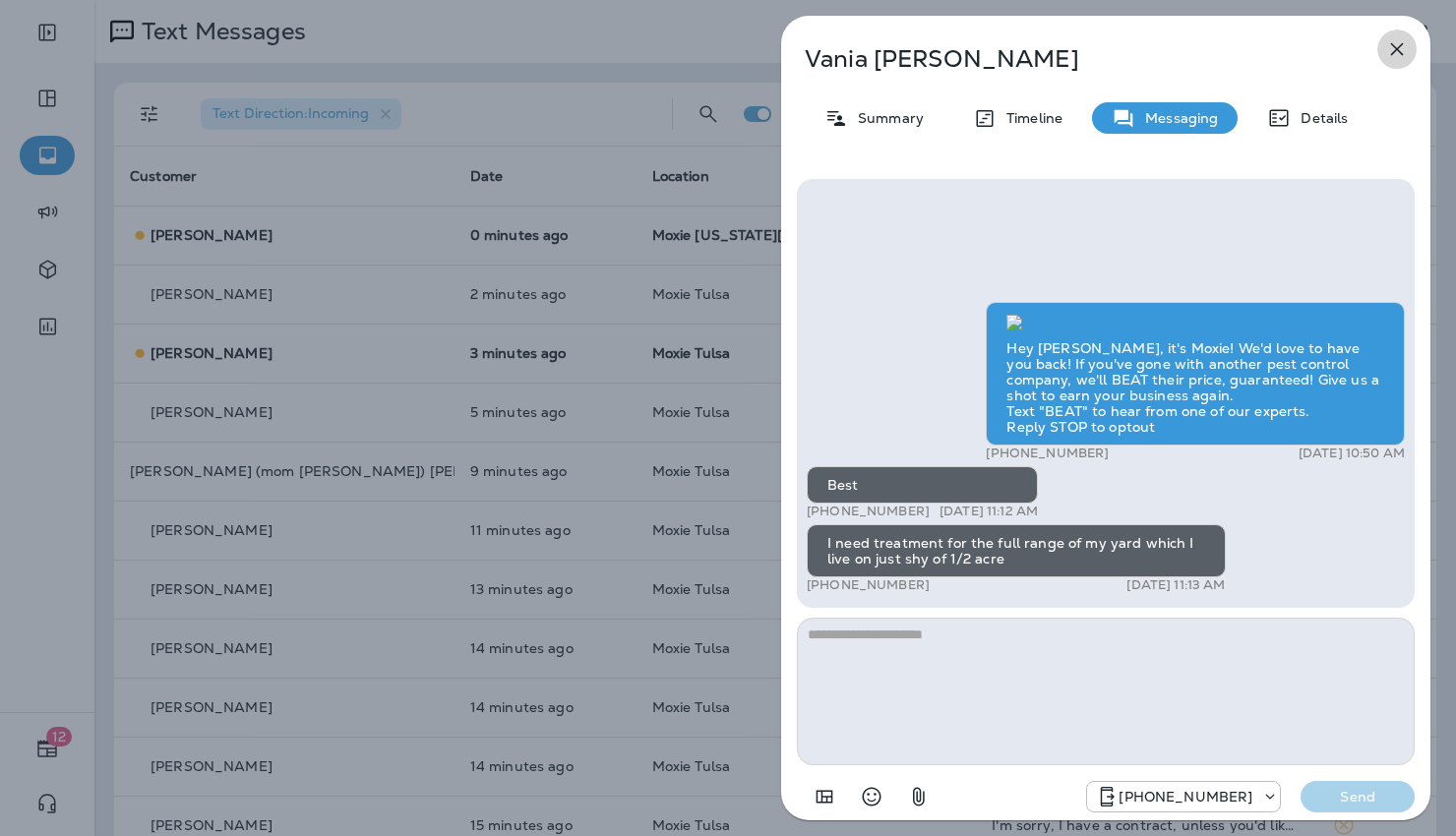 click 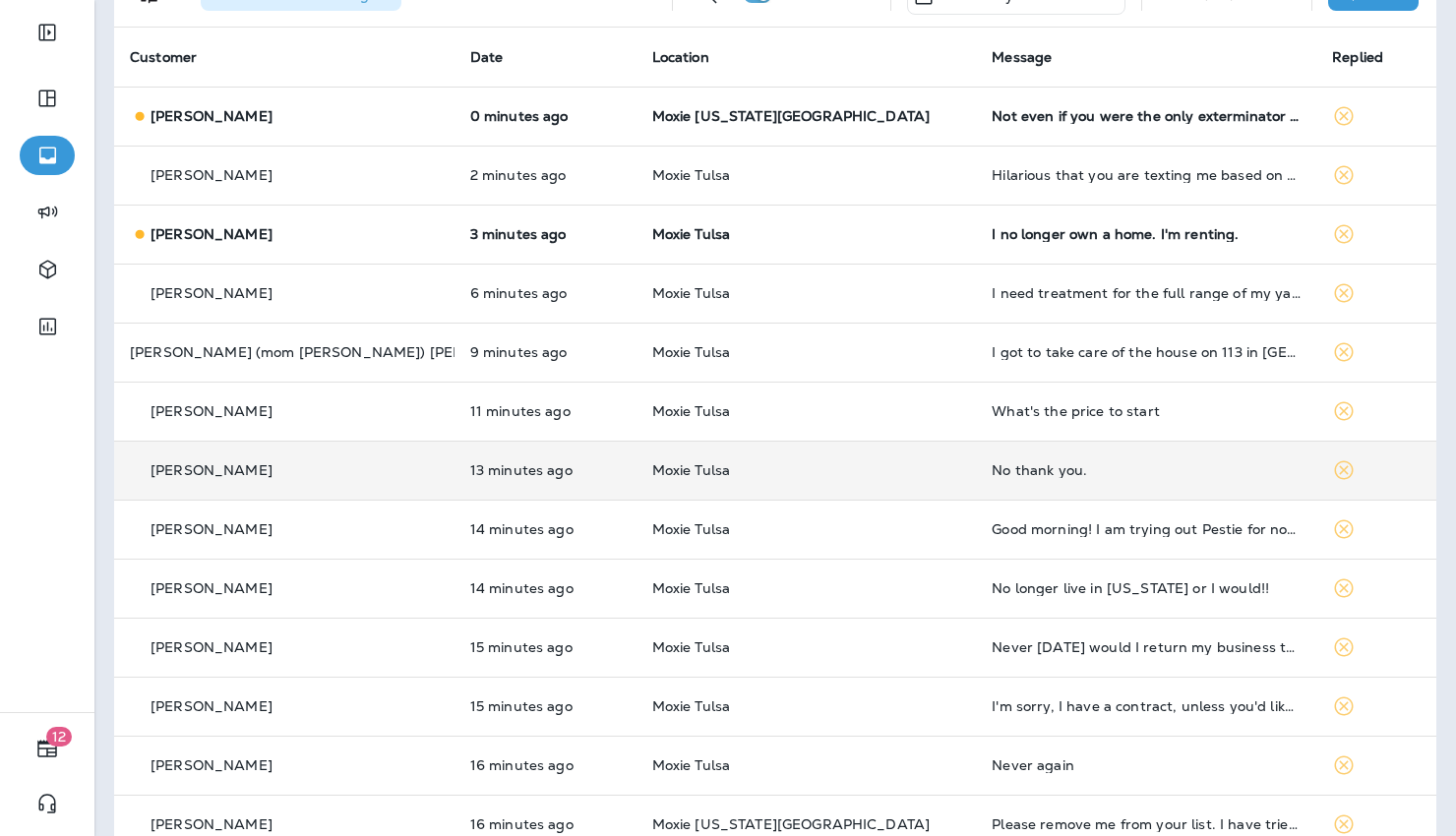 scroll, scrollTop: 133, scrollLeft: 0, axis: vertical 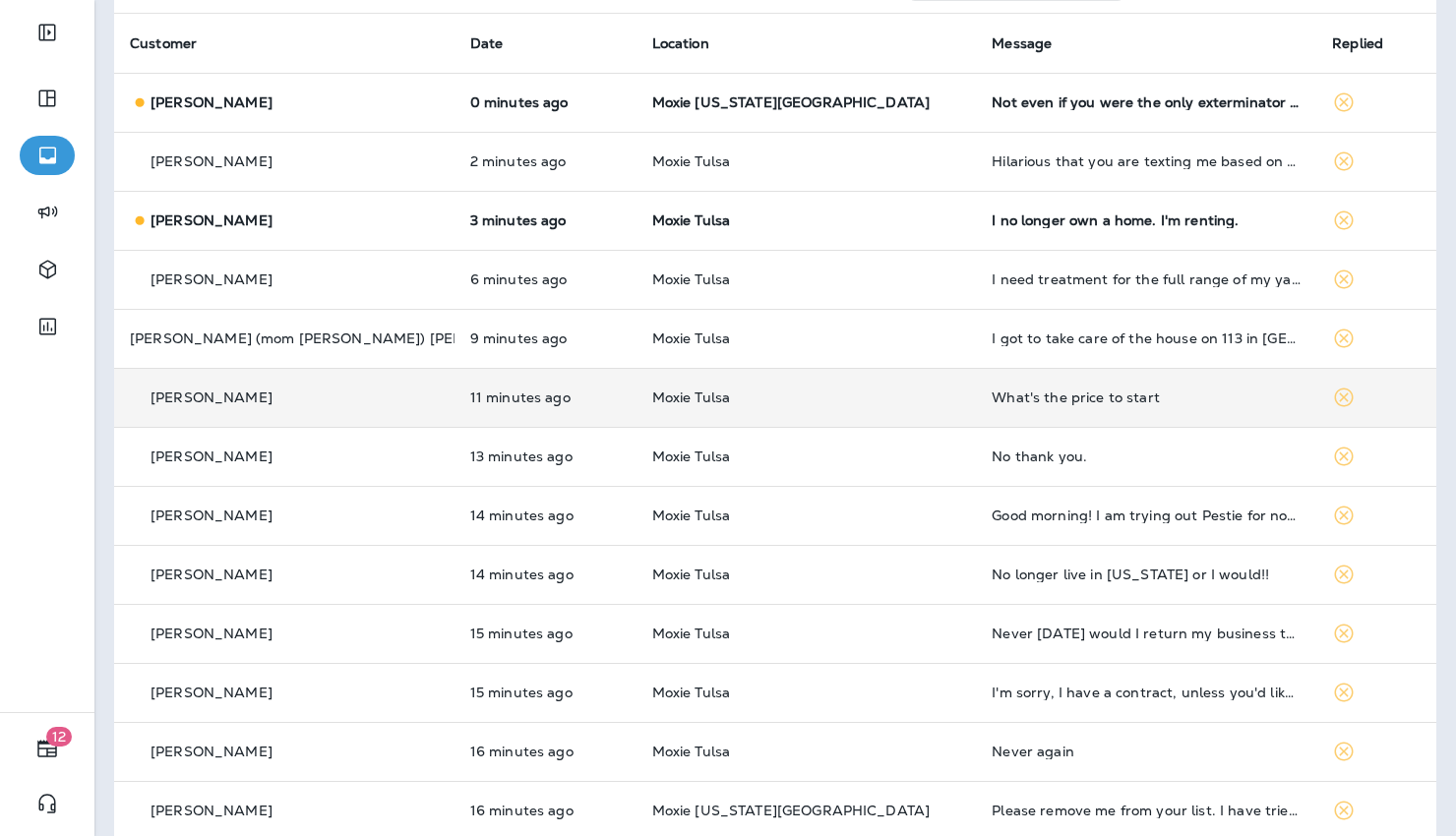 click on "What's the price to start" at bounding box center [1146, 397] 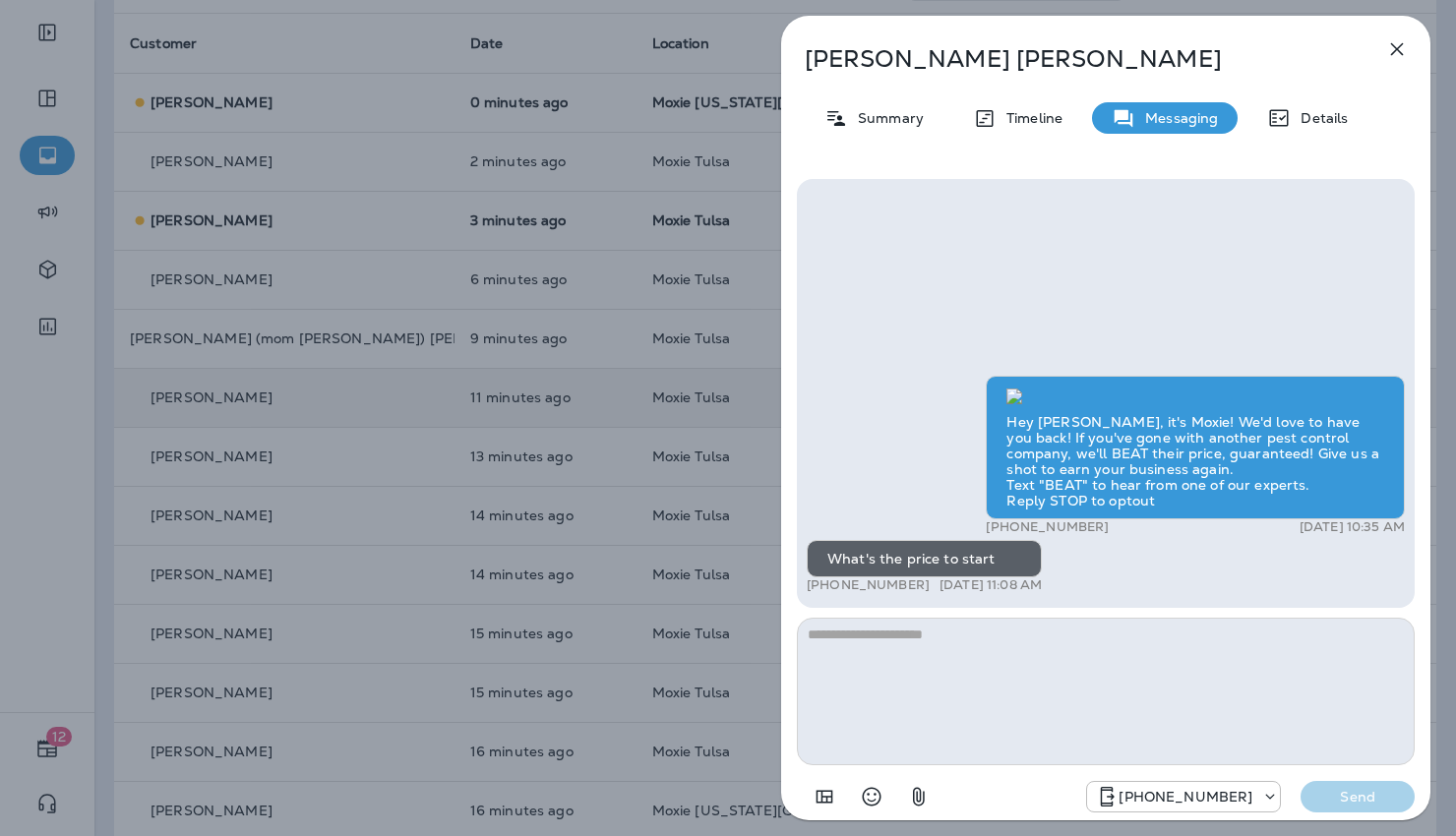 click at bounding box center (1397, 49) 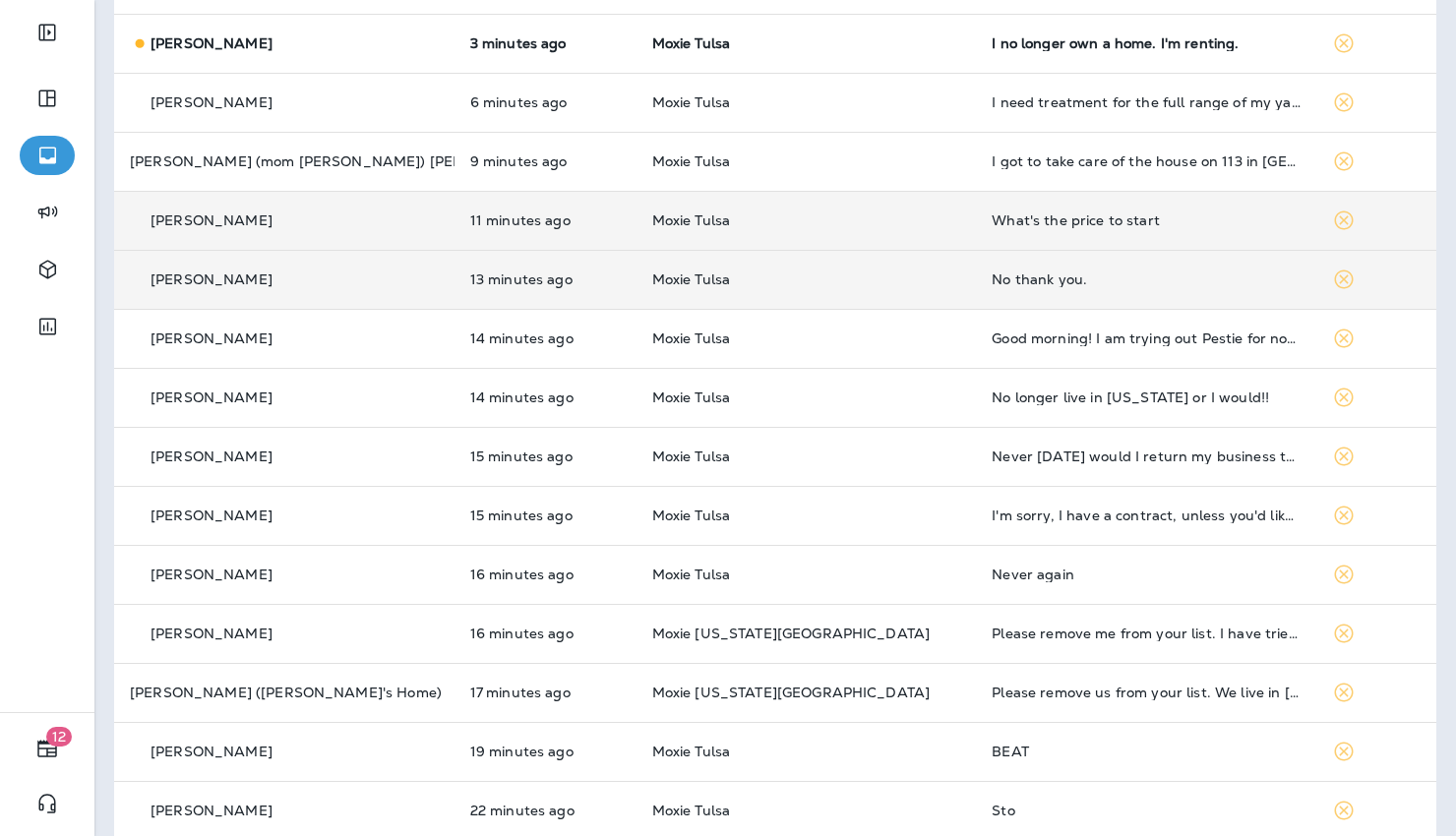 scroll, scrollTop: 319, scrollLeft: 0, axis: vertical 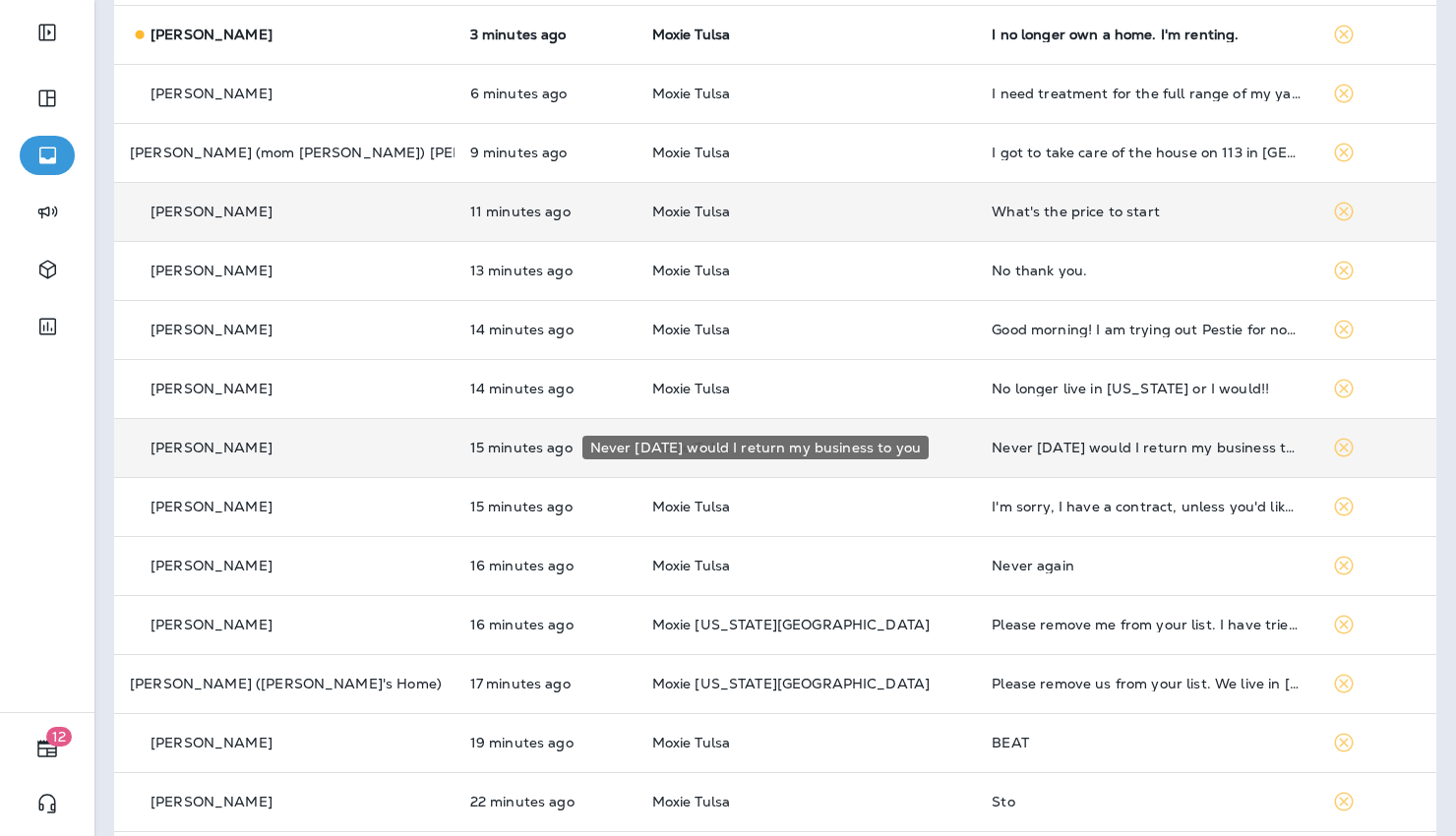 click on "Never [DATE] would I return my business to you" at bounding box center [1146, 448] 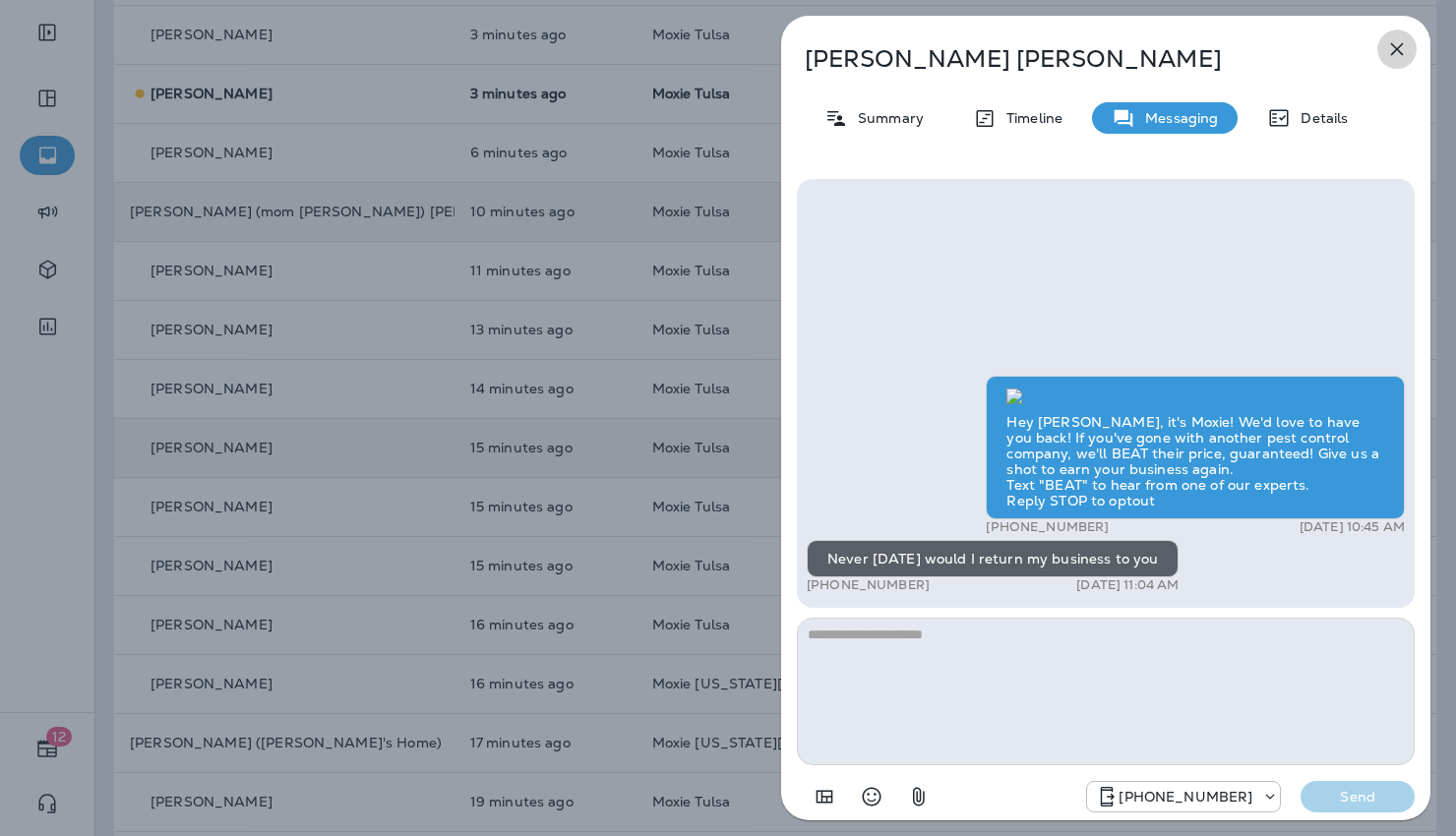 click 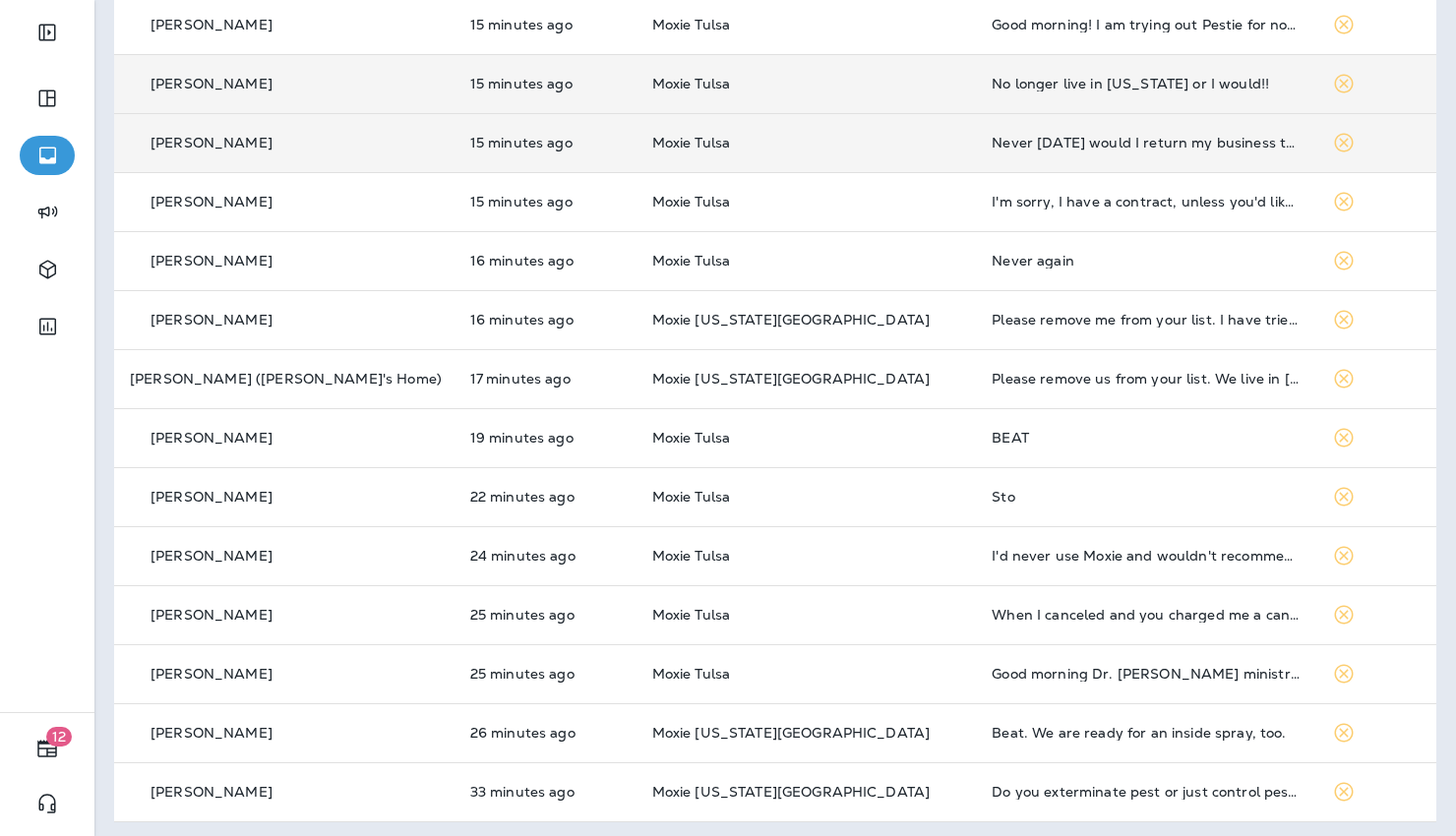 scroll, scrollTop: 688, scrollLeft: 0, axis: vertical 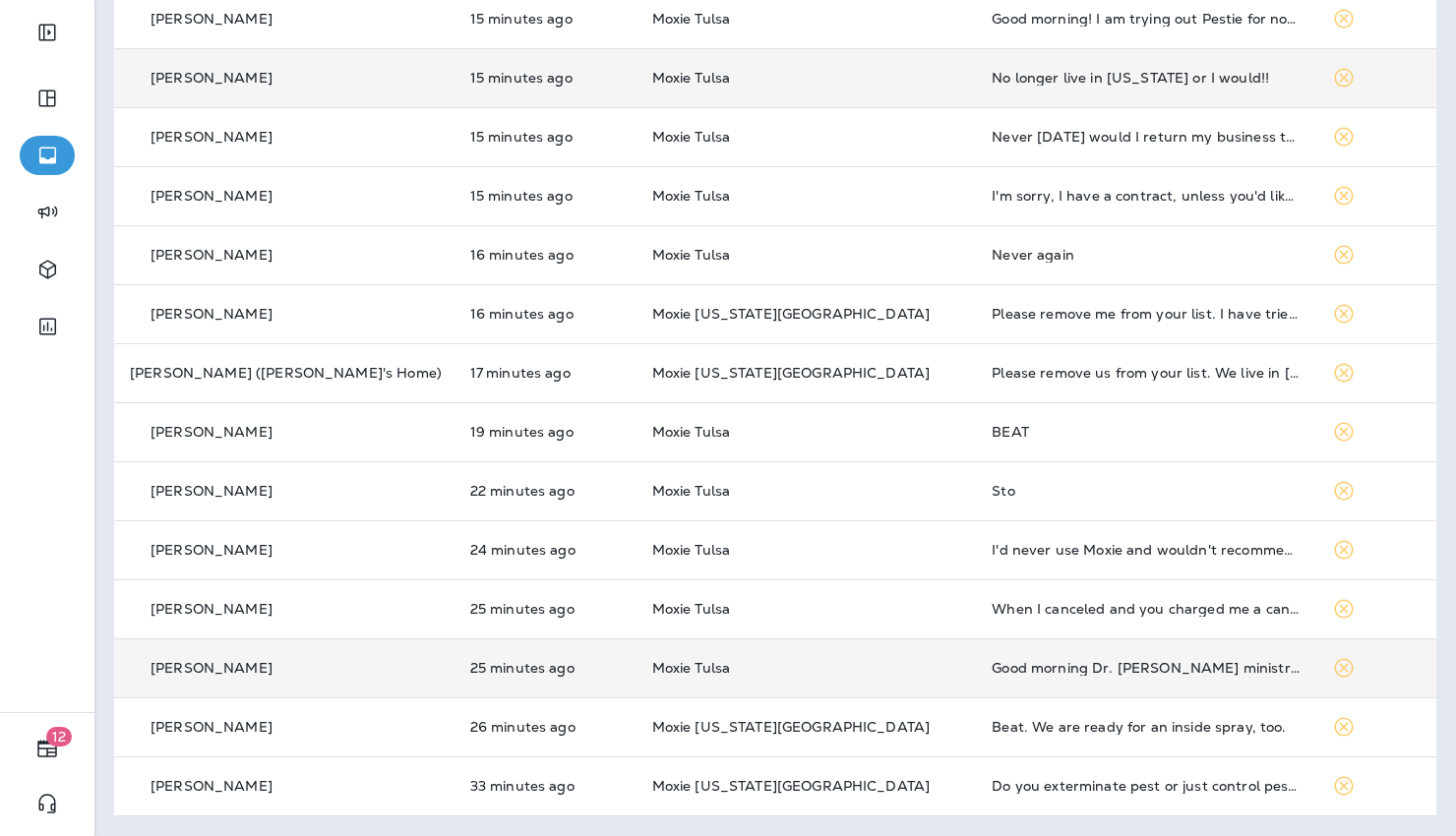 click on "Good morning Dr. [PERSON_NAME] ministry how may I help you" at bounding box center [1146, 668] 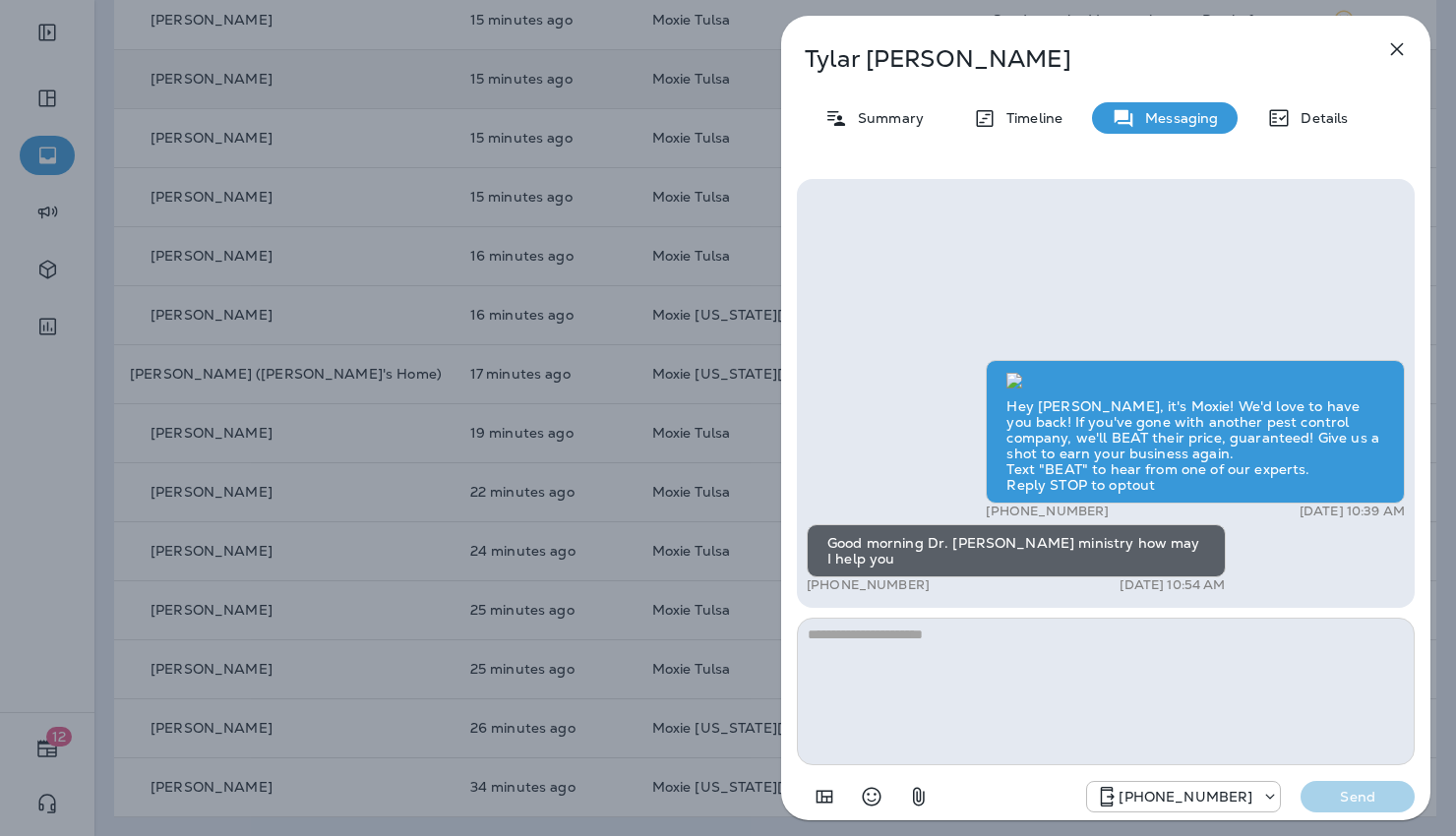 click 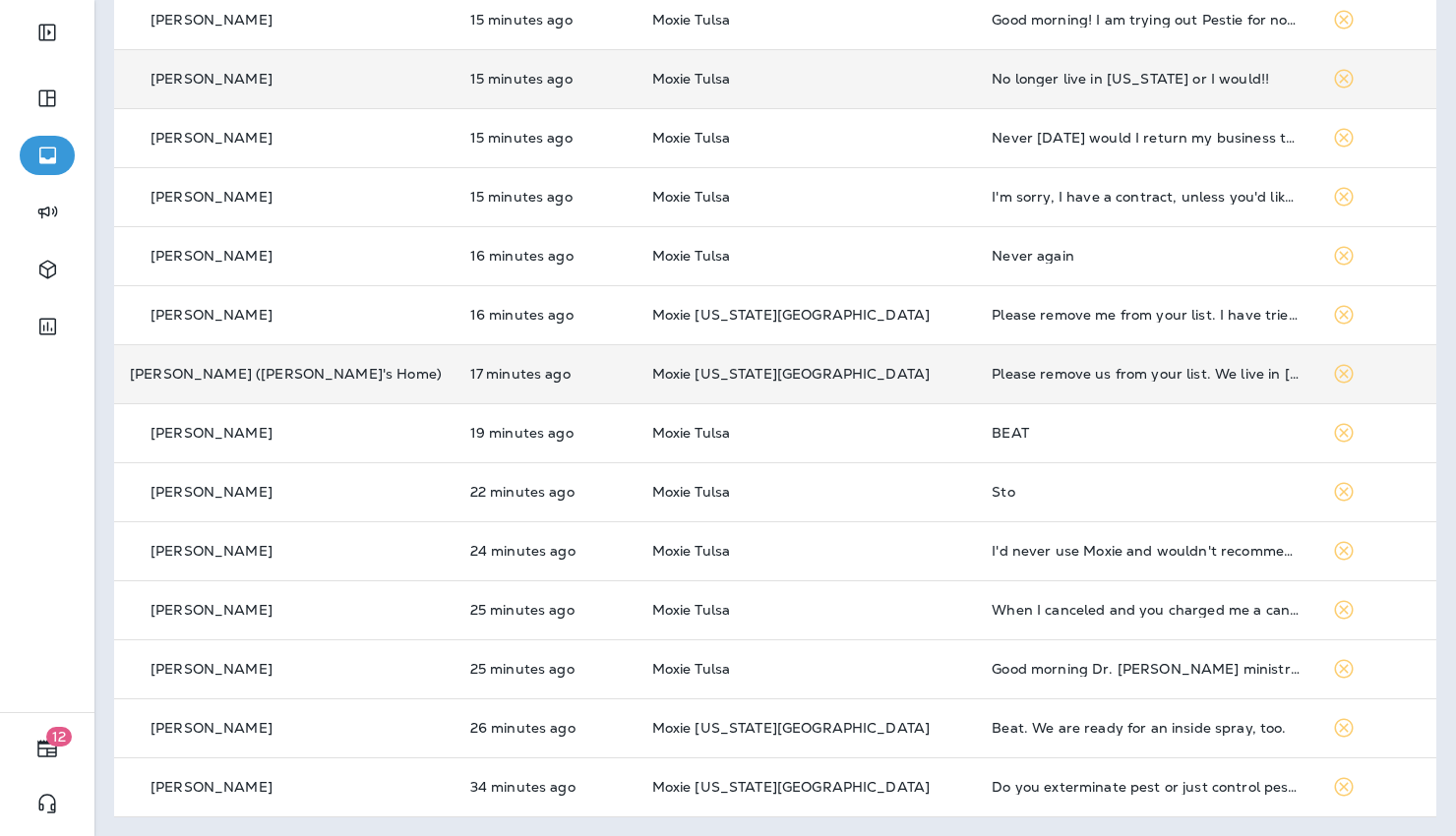 scroll, scrollTop: 688, scrollLeft: 0, axis: vertical 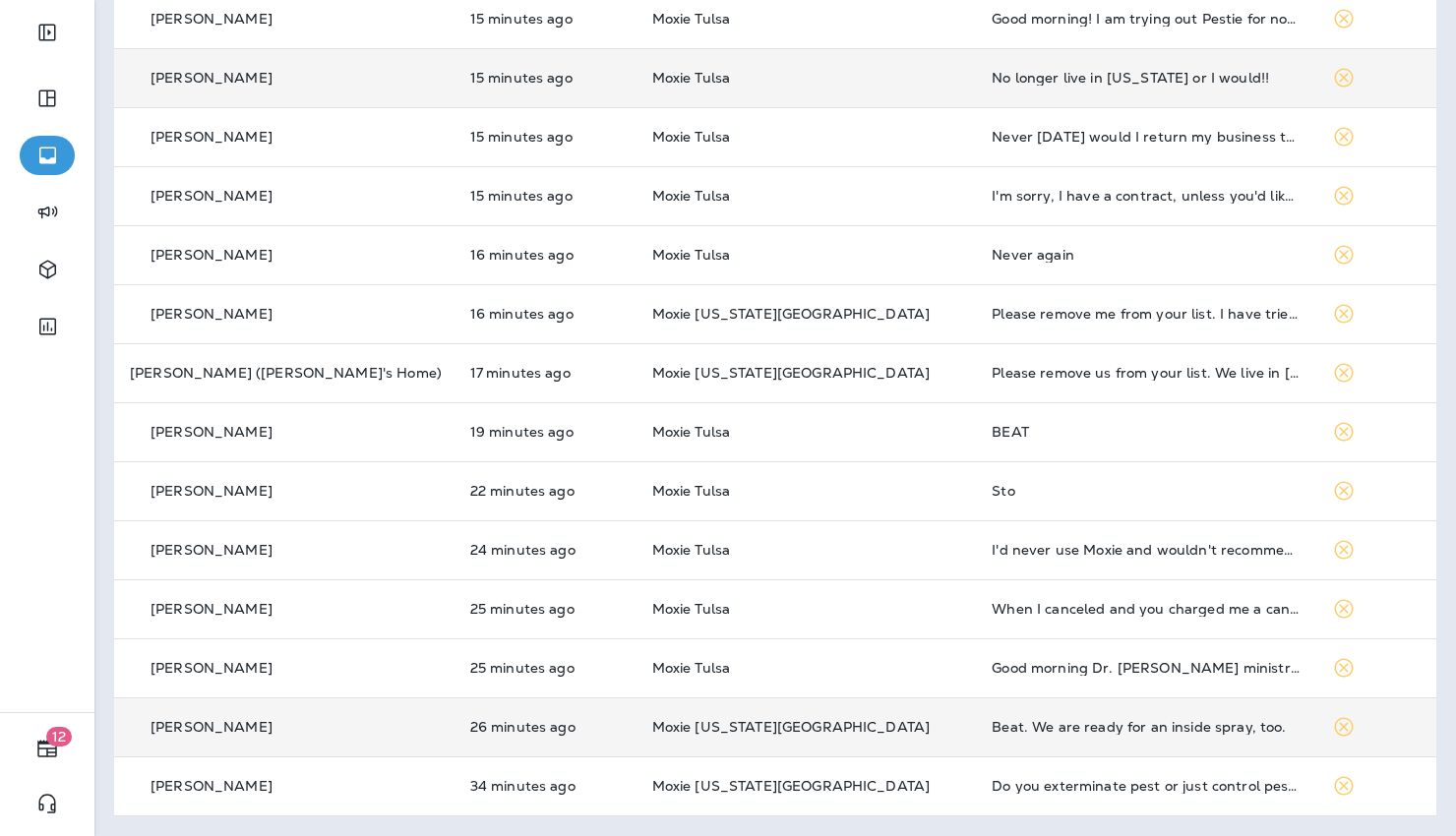 click on "Beat.  We are ready for an inside spray, too." at bounding box center (1146, 727) 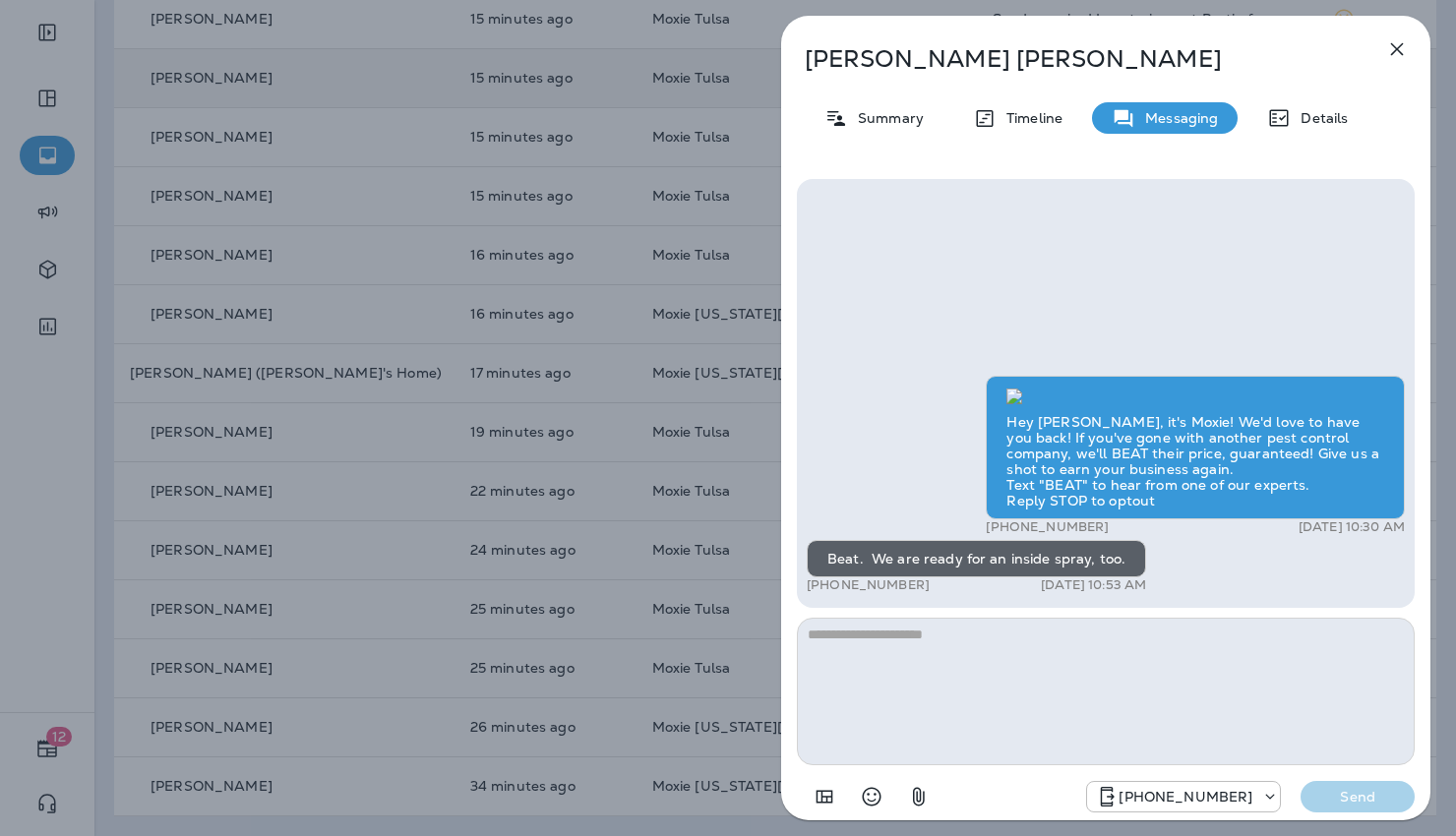 click at bounding box center [1397, 49] 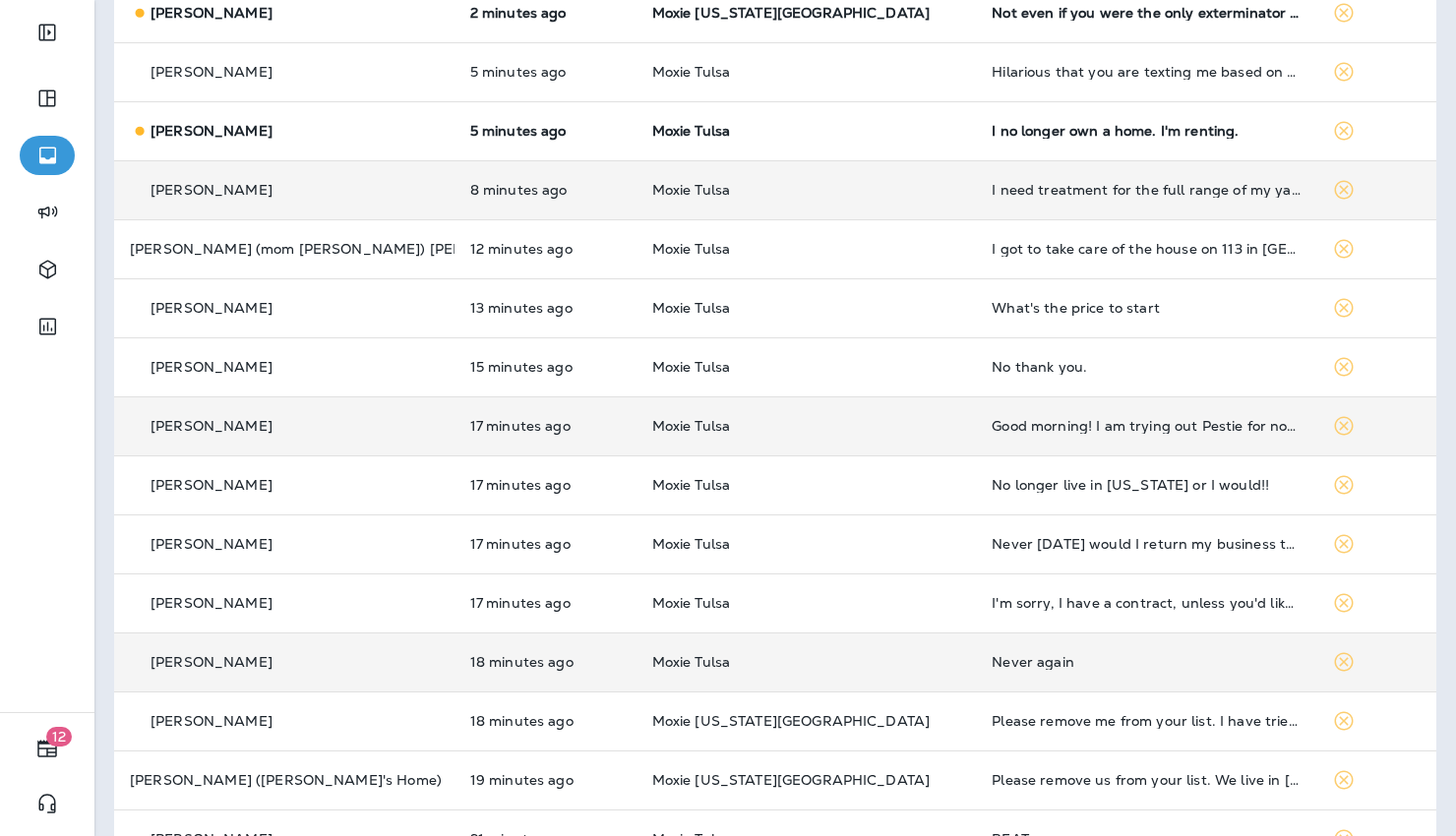 scroll, scrollTop: 0, scrollLeft: 0, axis: both 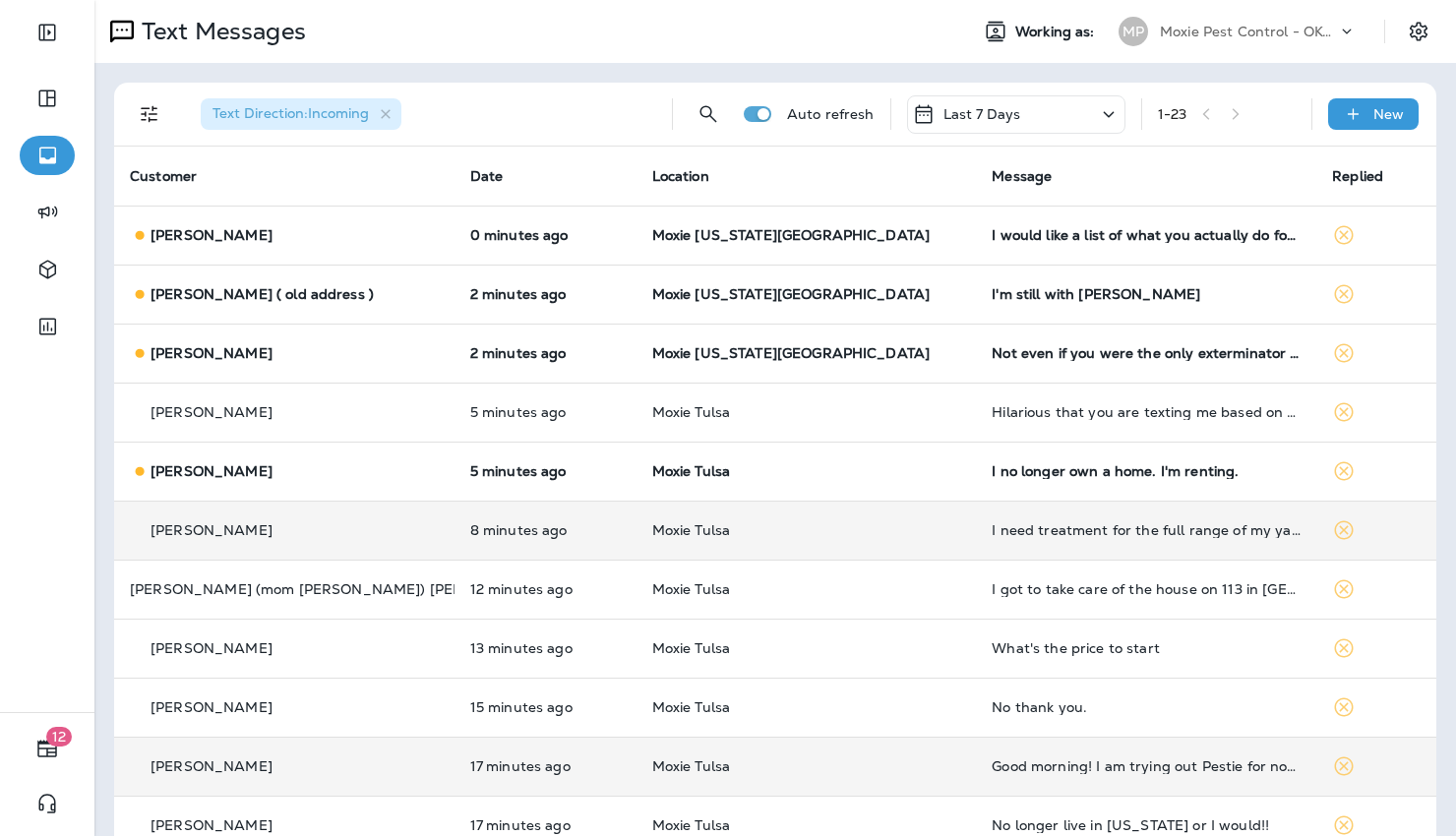 click on "1  -  23" at bounding box center [1227, 114] 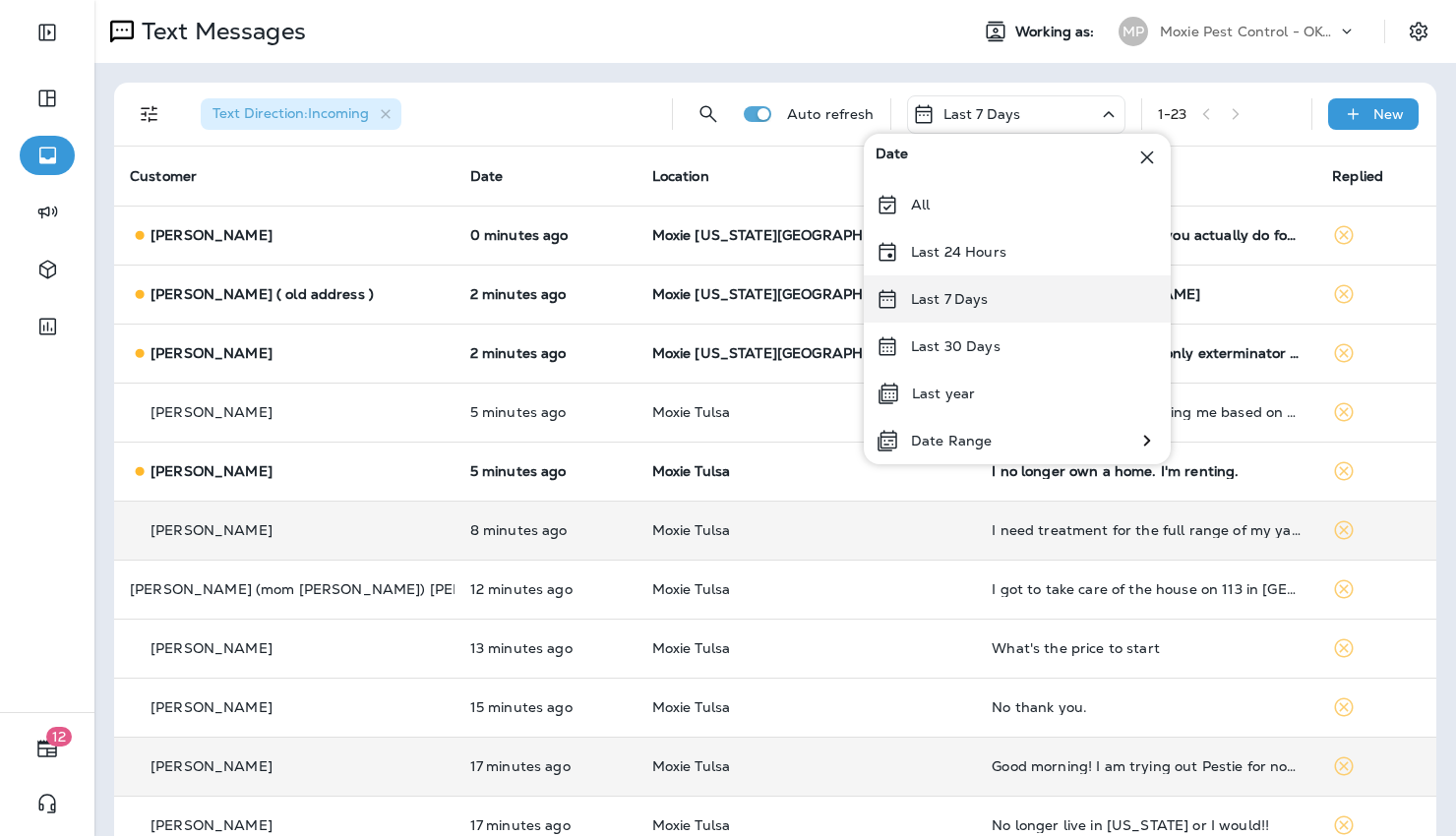 click on "Last 7 Days" at bounding box center [1017, 299] 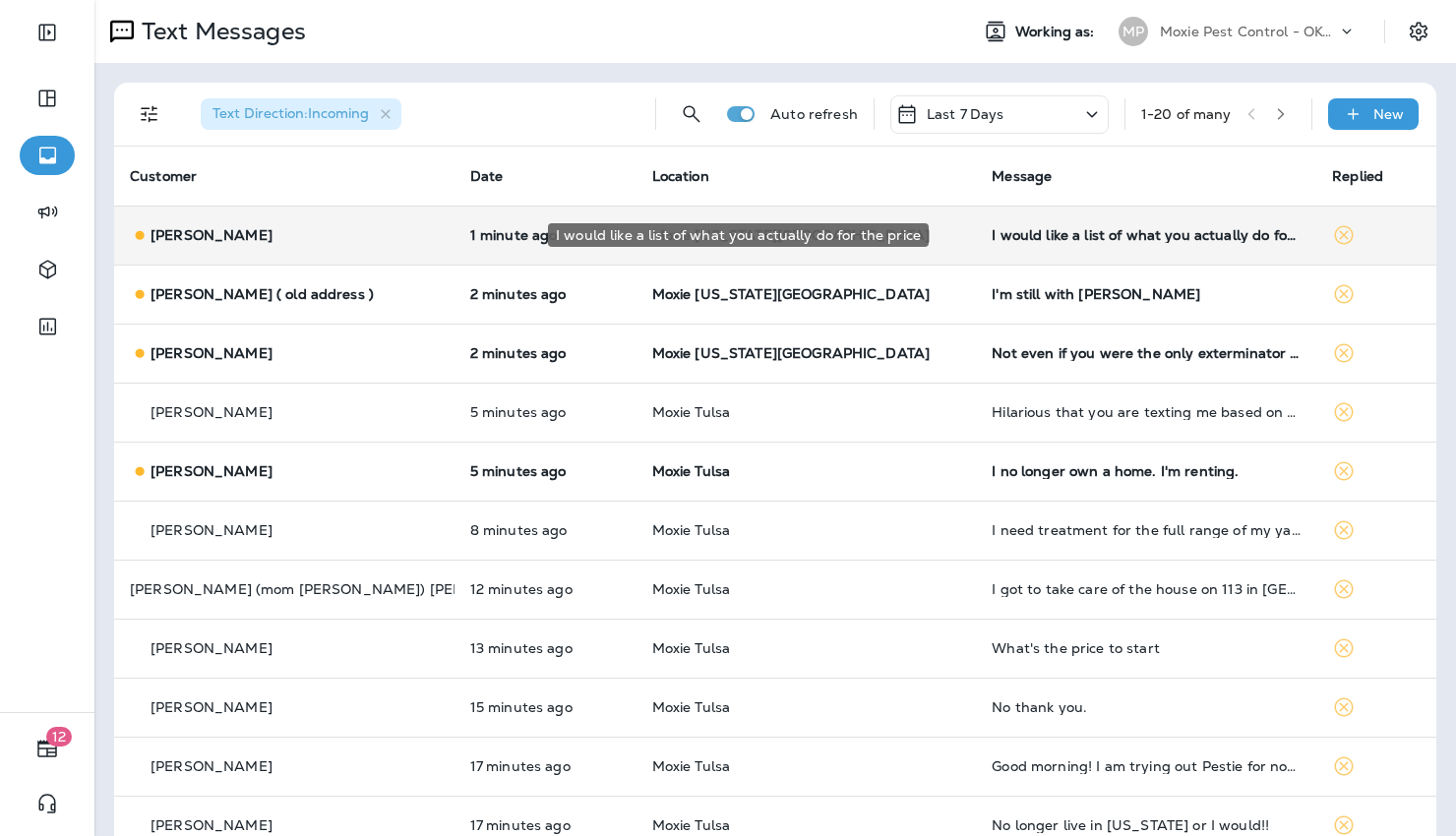 click on "I would like a list of what you actually do for the price" at bounding box center [1146, 235] 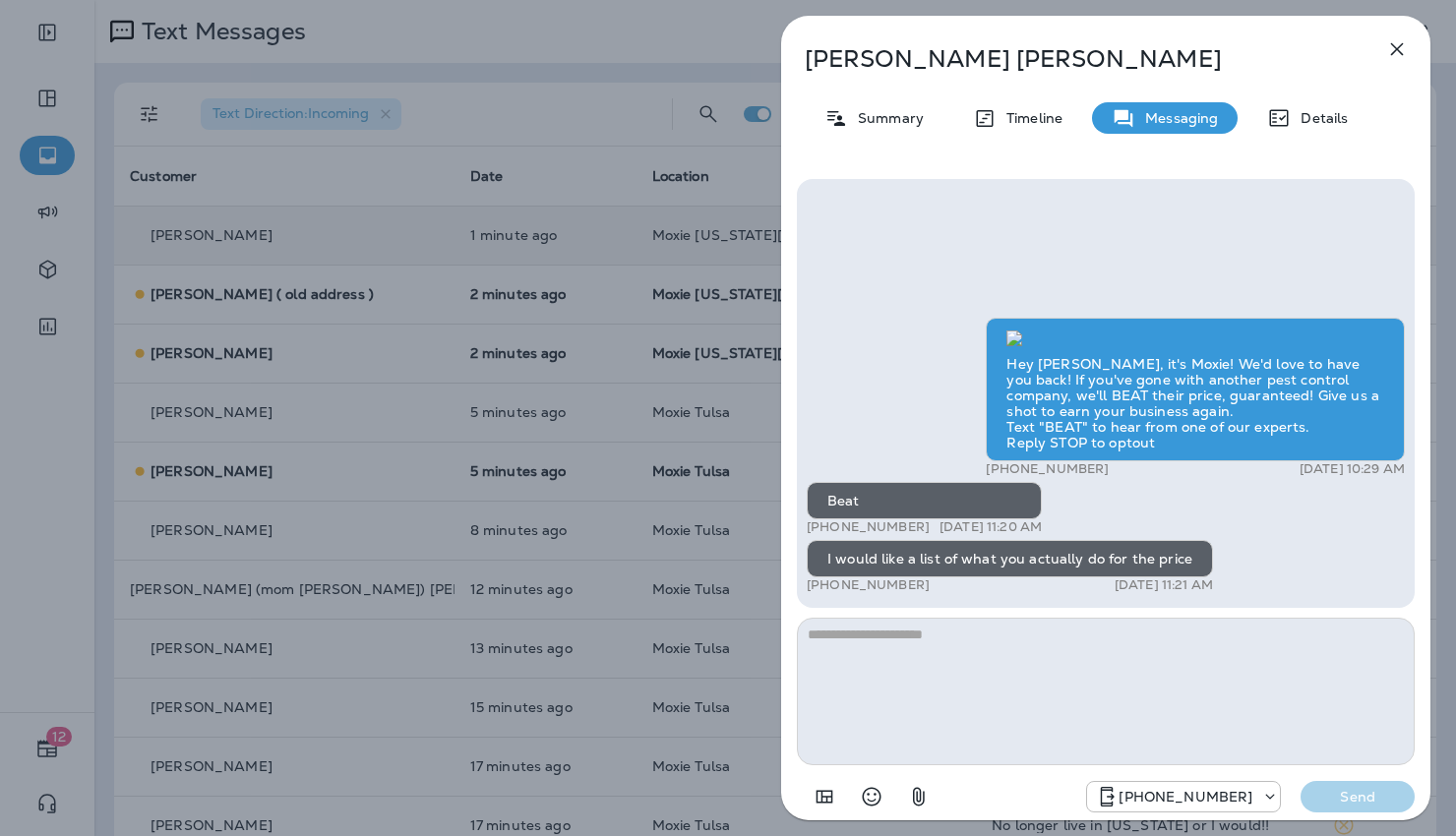 click 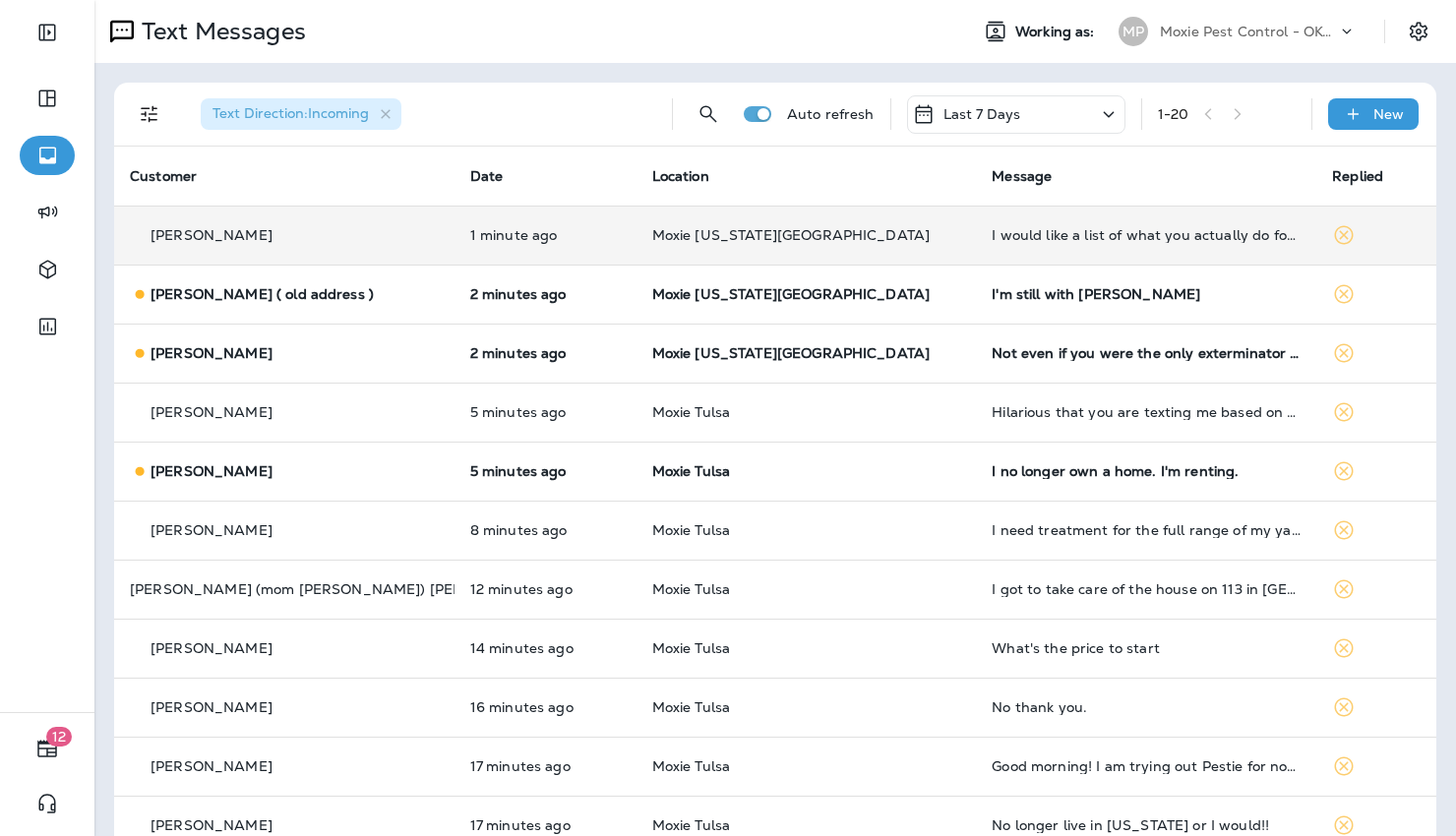click on "1  -  20" at bounding box center (1227, 114) 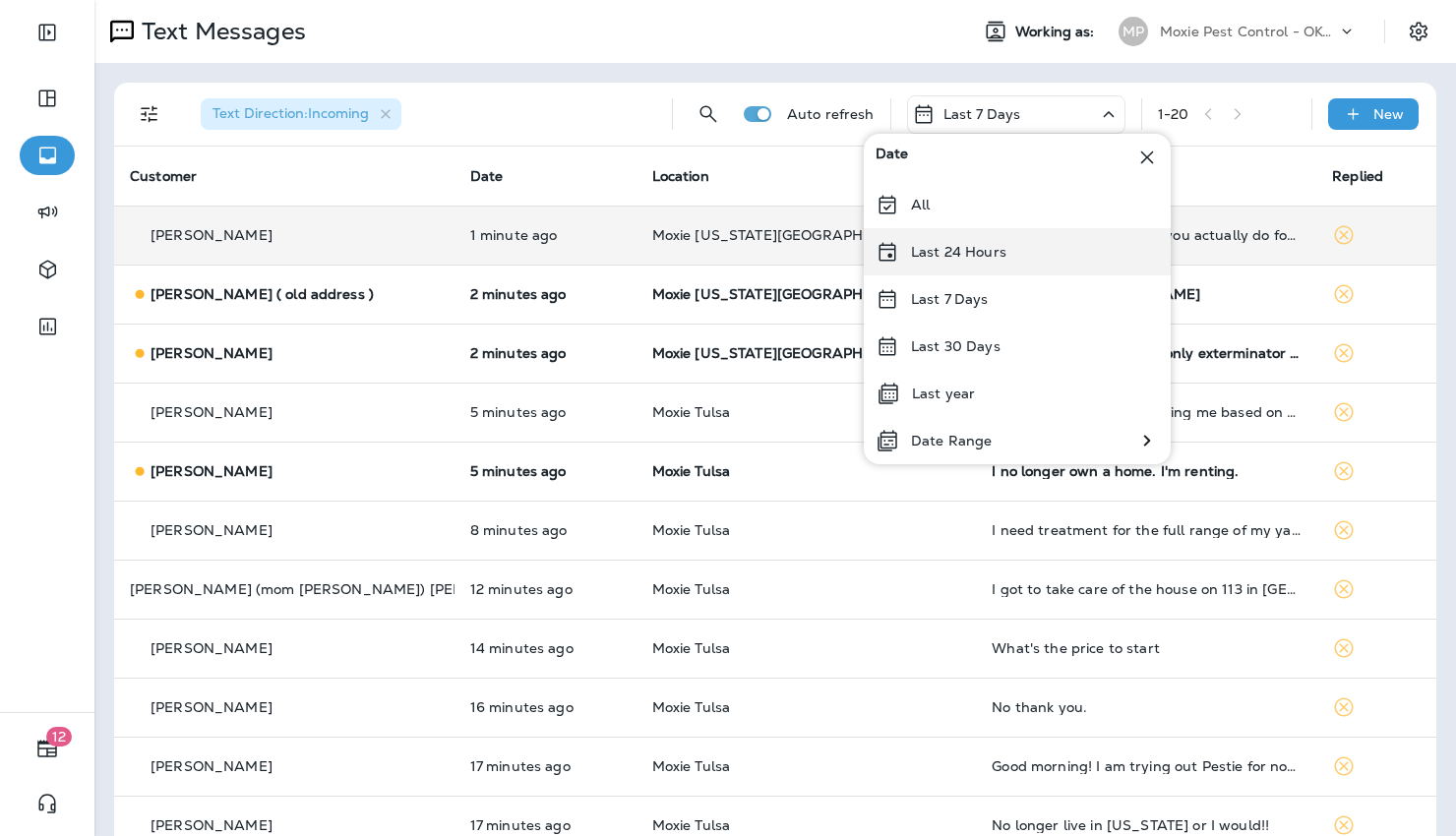 click on "Last 24 Hours" at bounding box center [1017, 252] 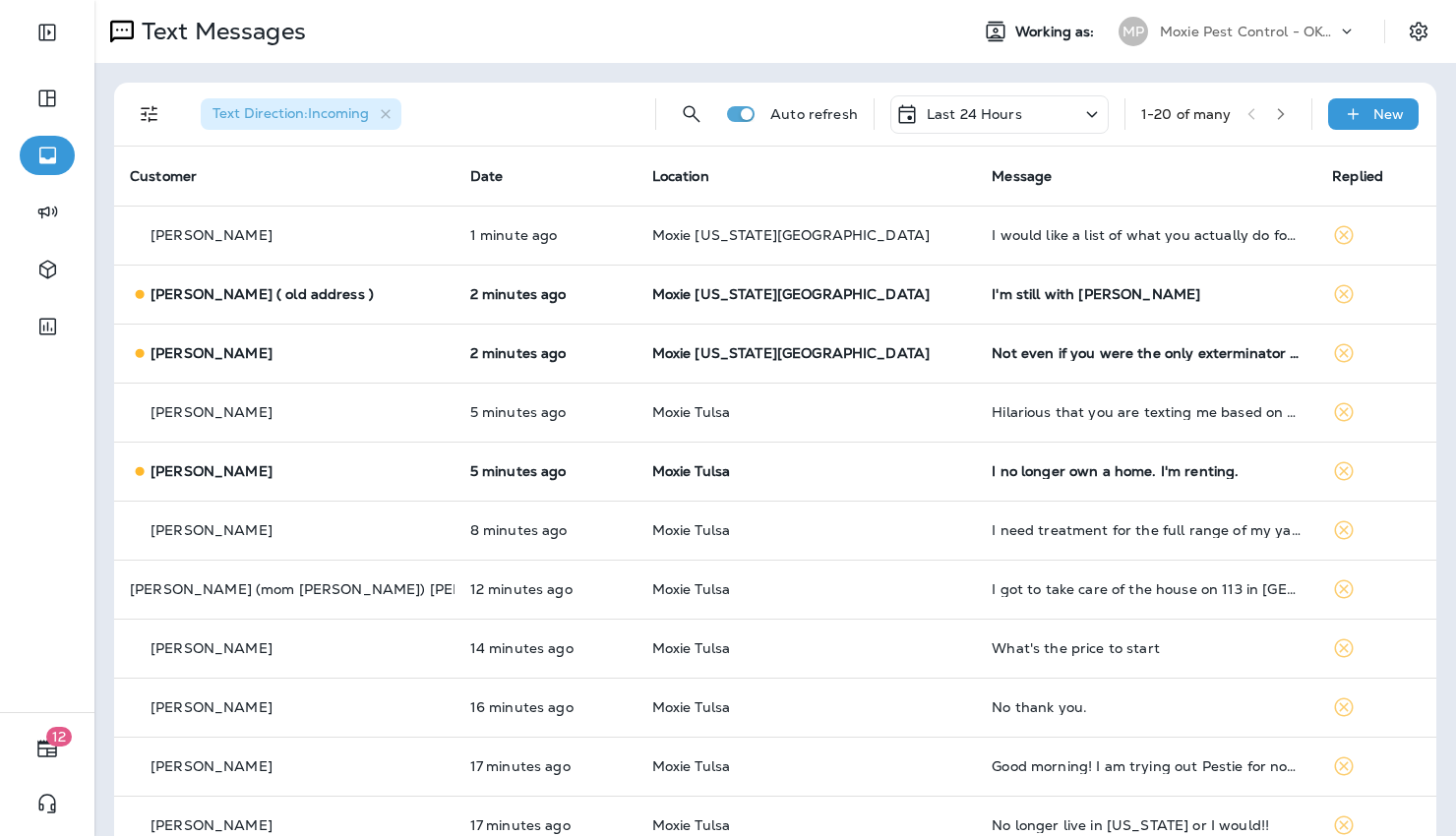 click 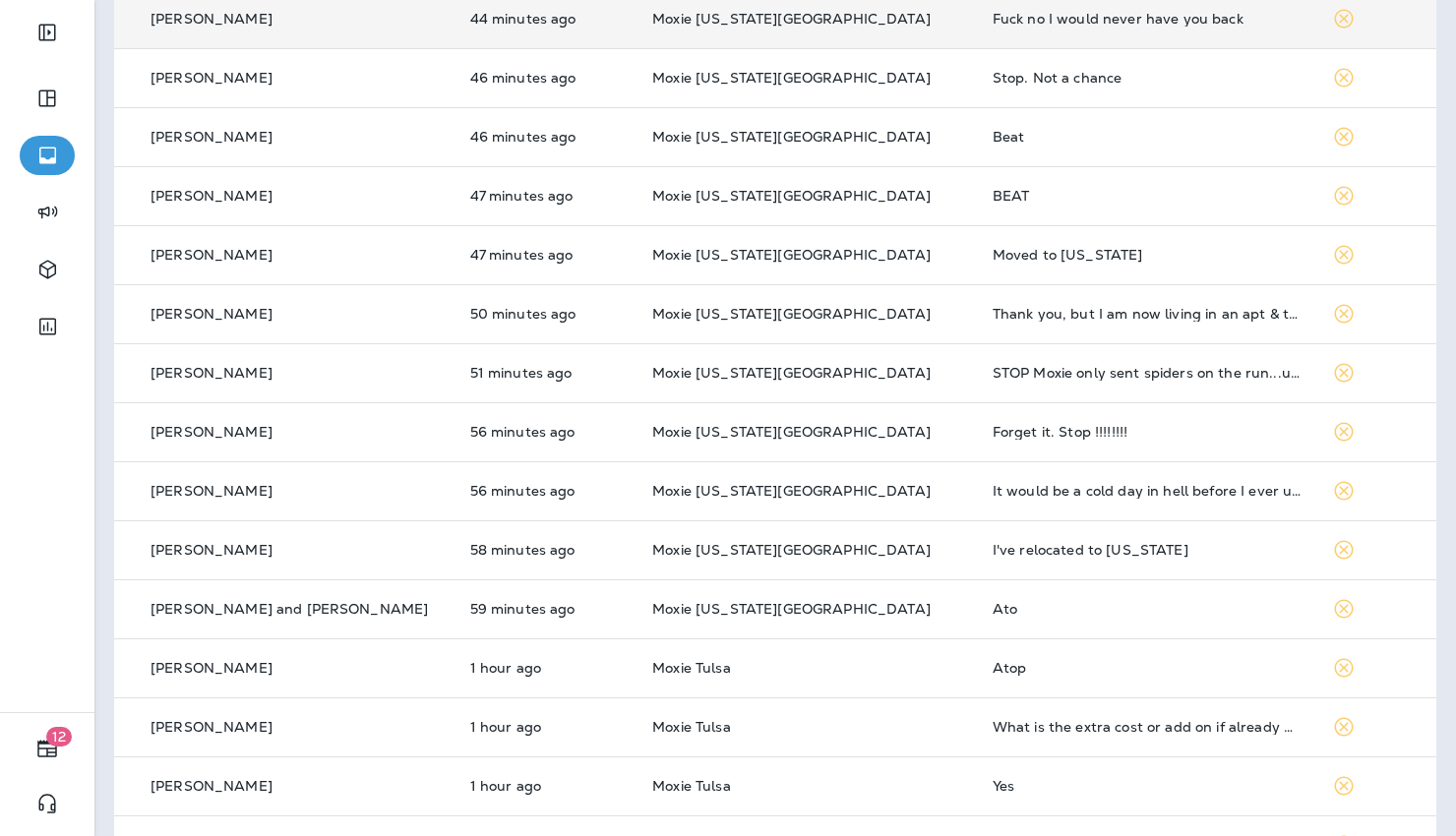 scroll, scrollTop: 570, scrollLeft: 0, axis: vertical 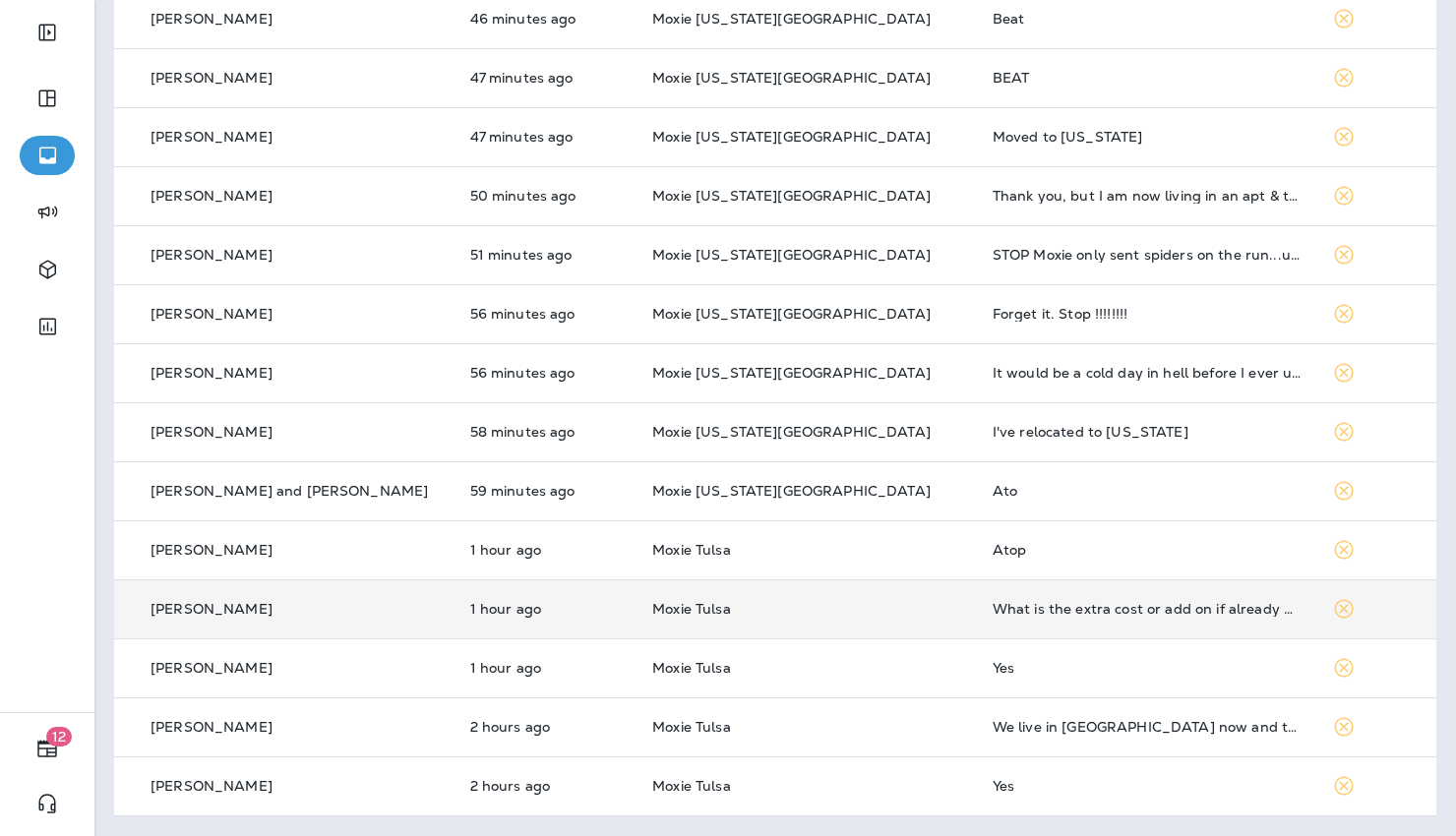 click on "What is the extra cost or add on if already have one of  Moxie service" at bounding box center [1147, 609] 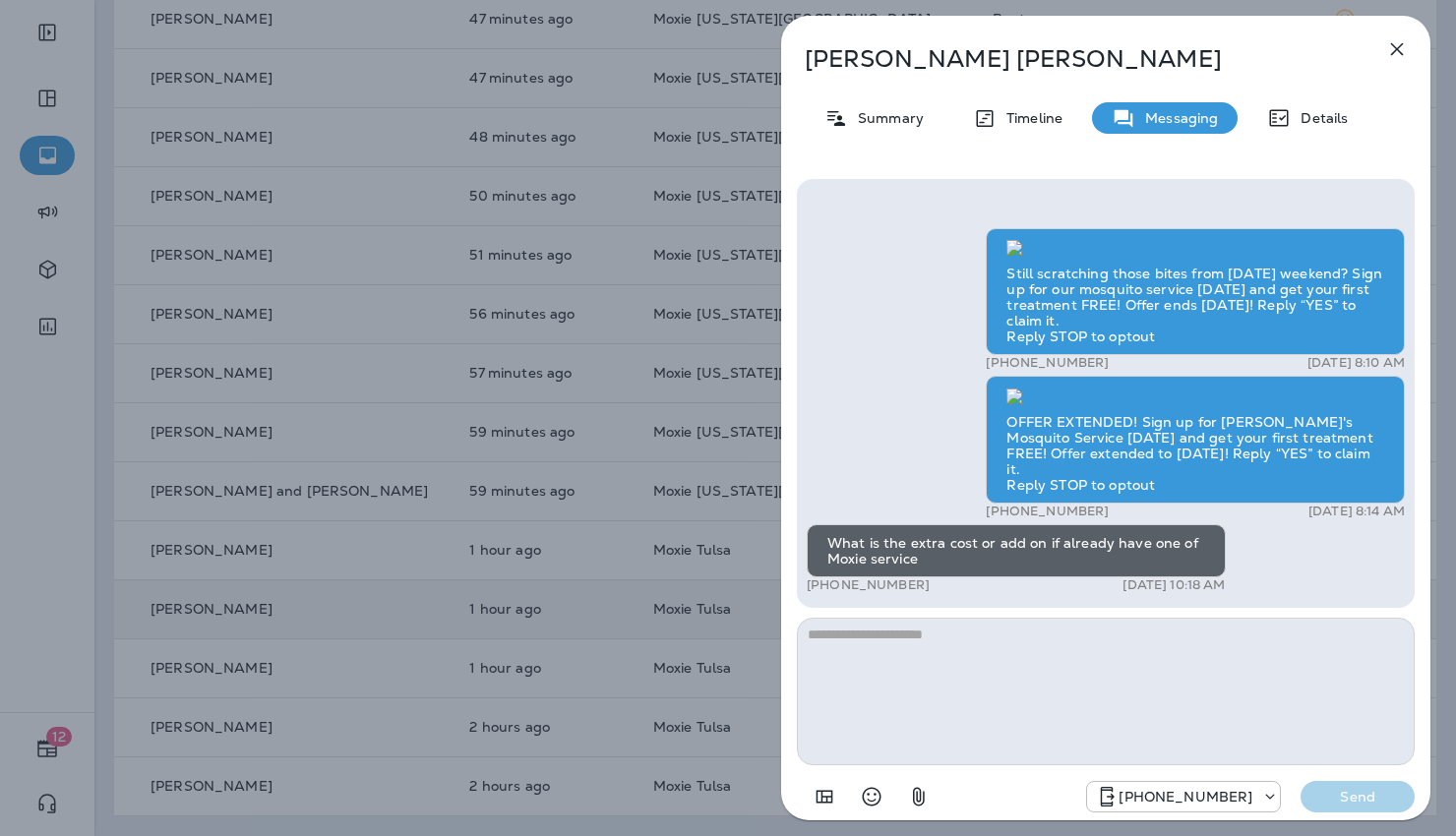 scroll, scrollTop: 1, scrollLeft: 0, axis: vertical 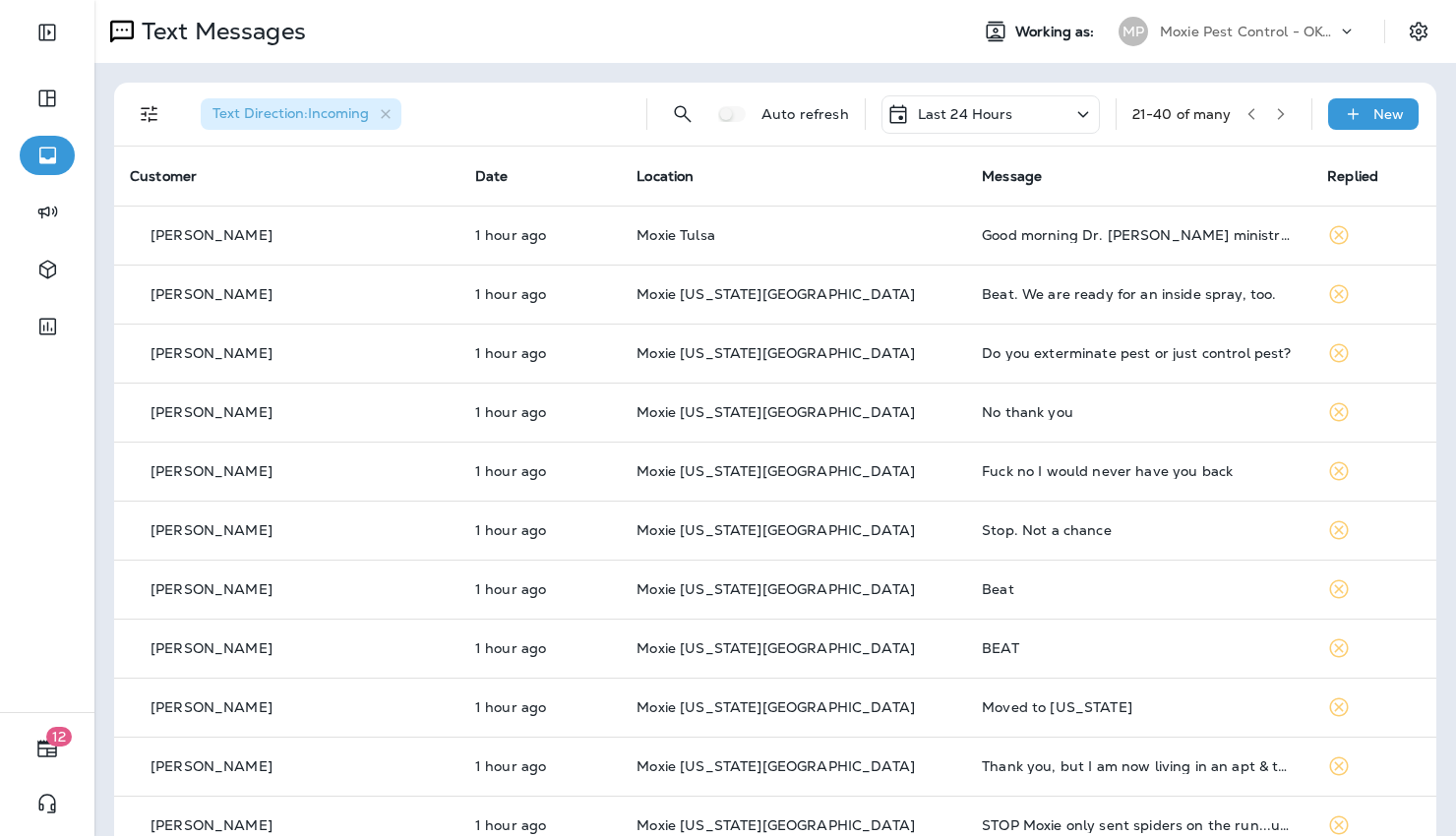 click on "Text Messages" at bounding box center (523, 31) 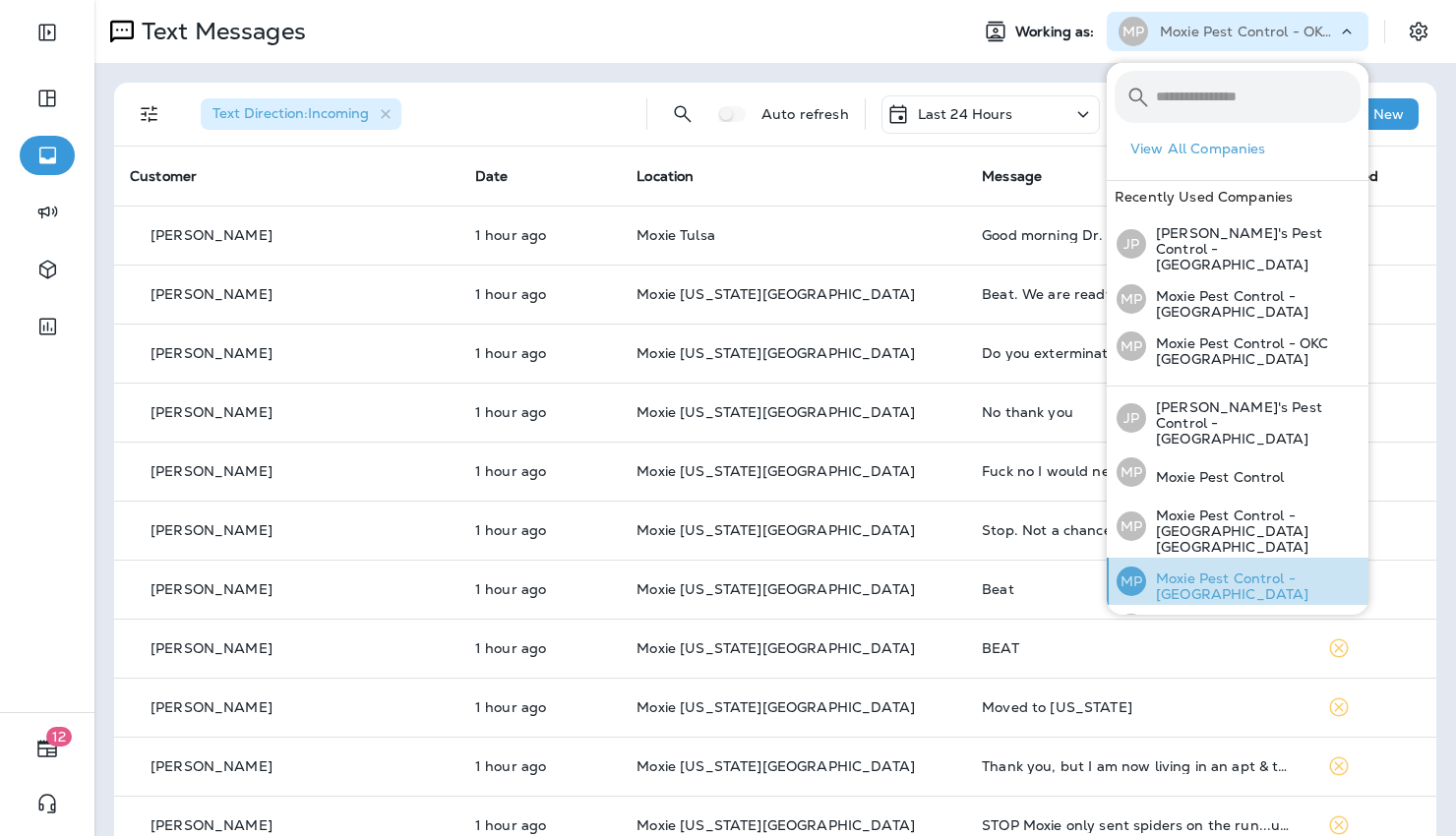 click on "Moxie Pest Control - [GEOGRAPHIC_DATA]" at bounding box center (1253, 586) 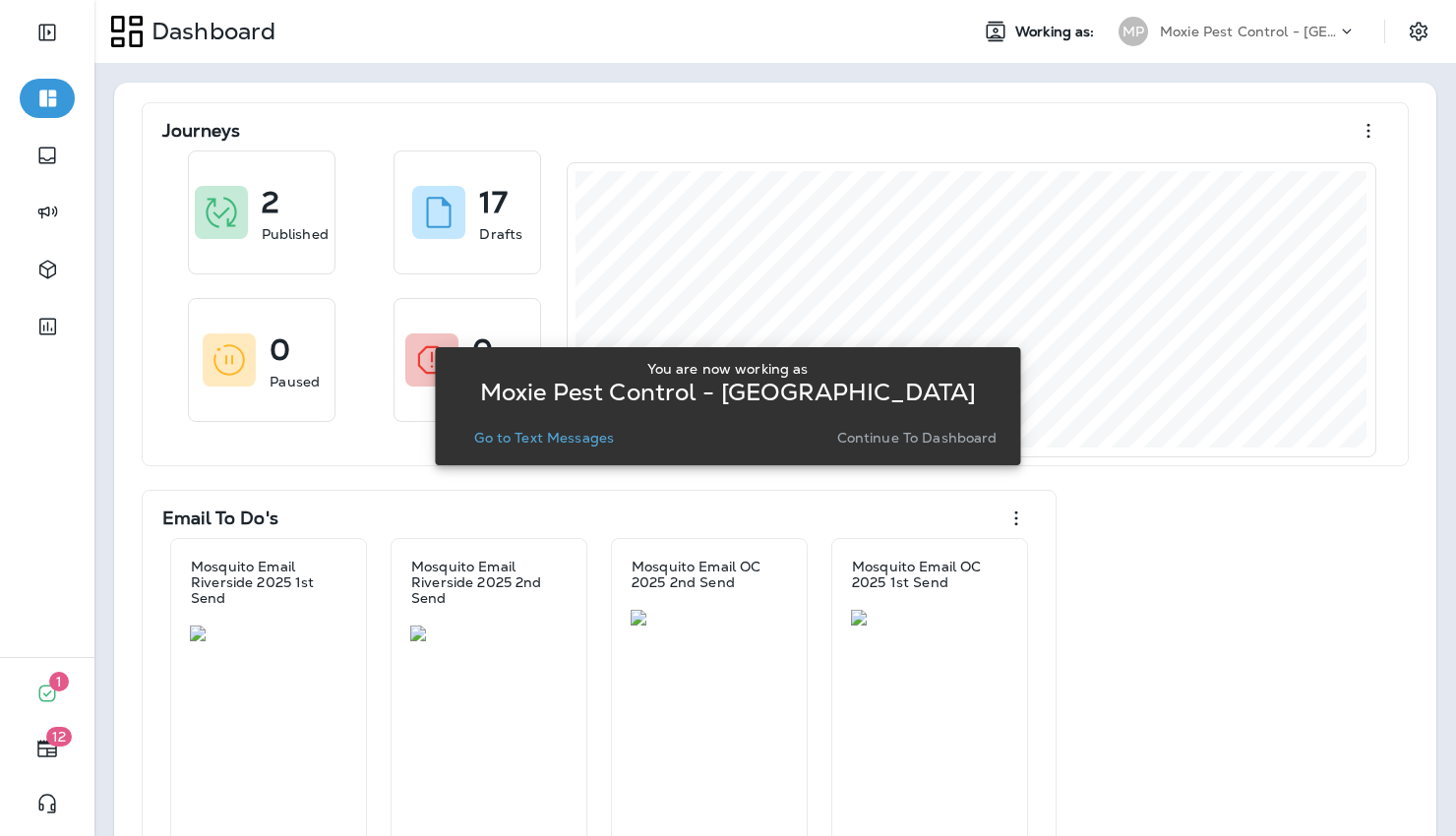 click on "Go to Text Messages" at bounding box center (544, 438) 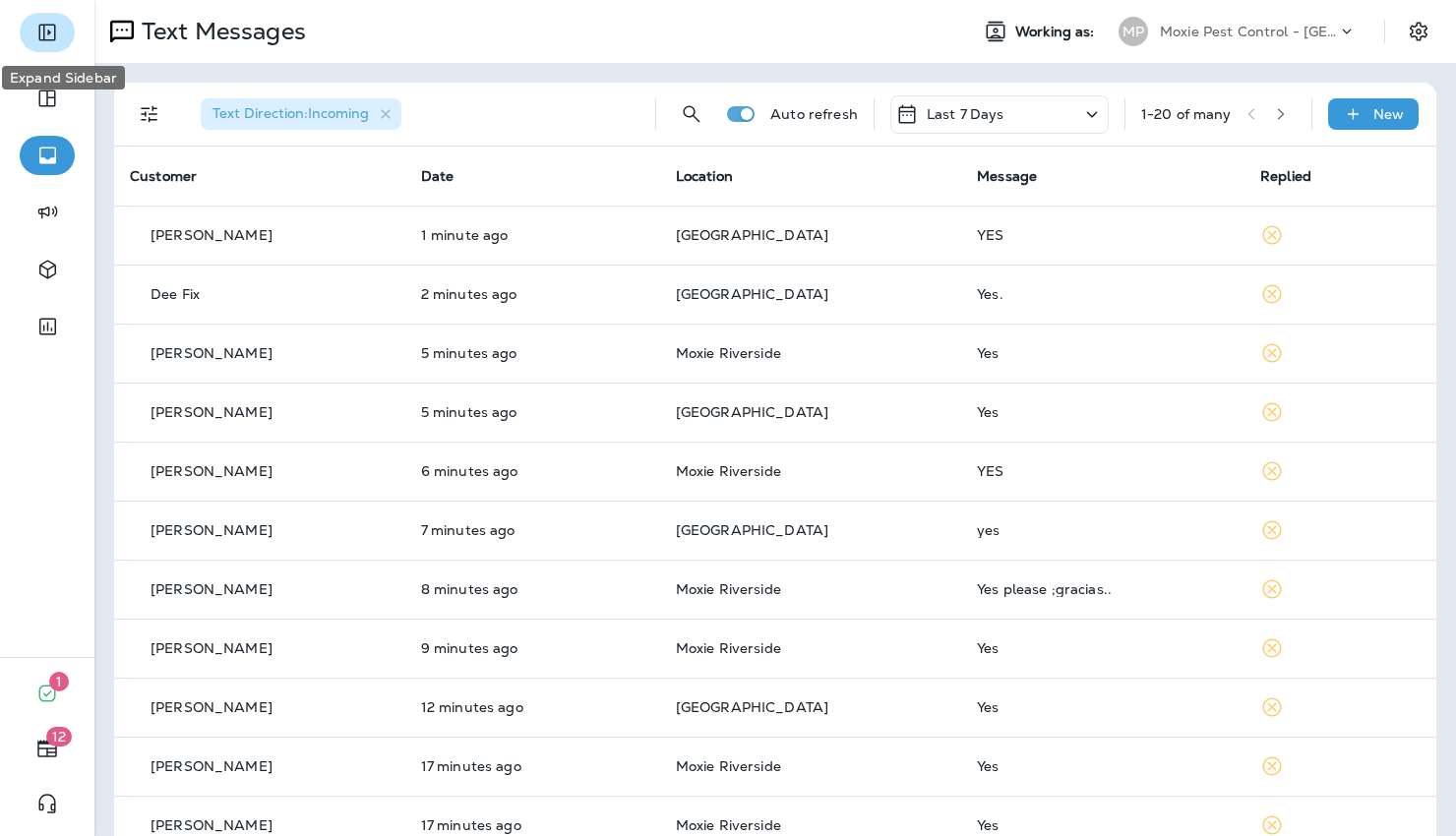 click 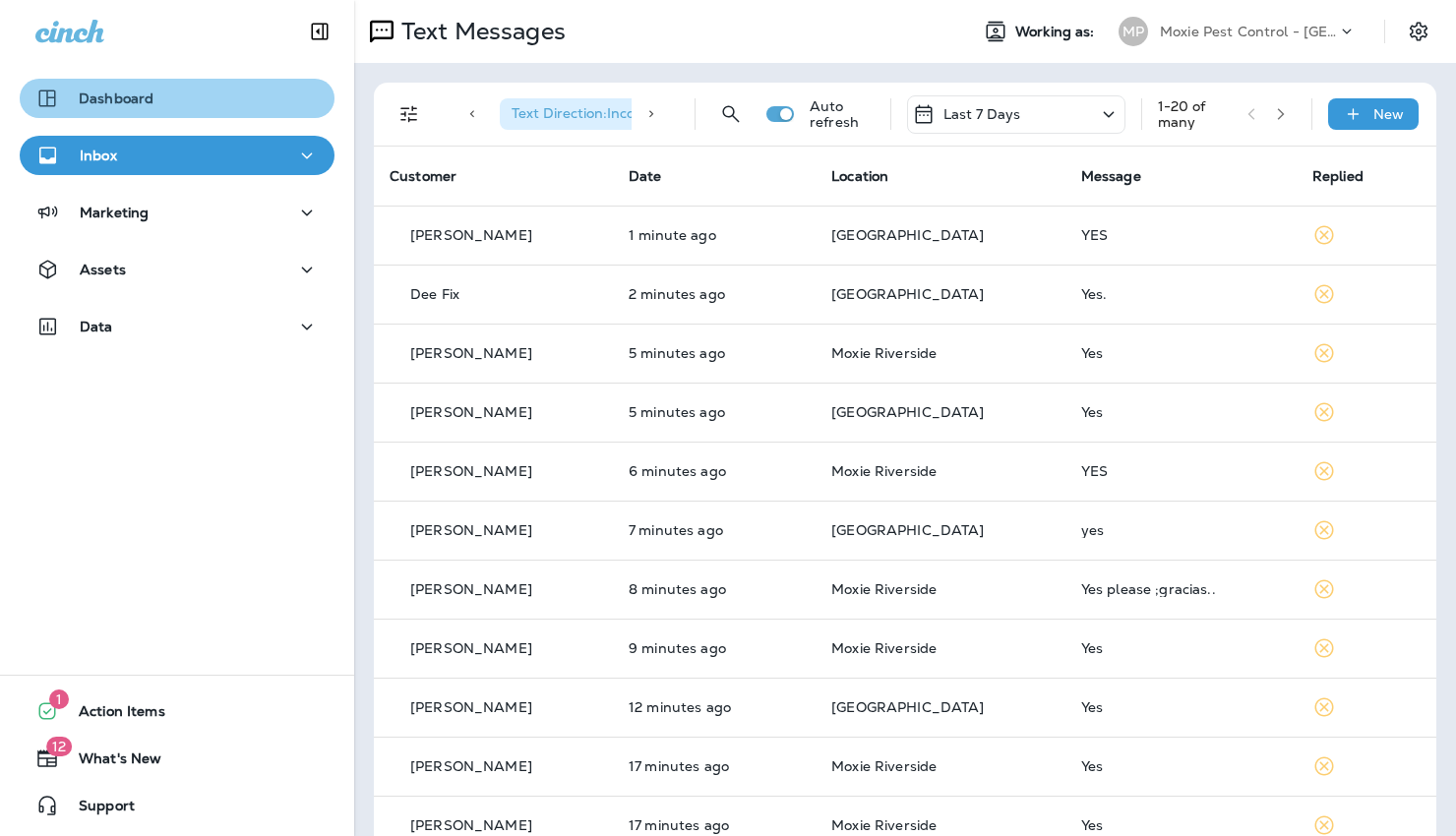click on "Dashboard" at bounding box center (177, 98) 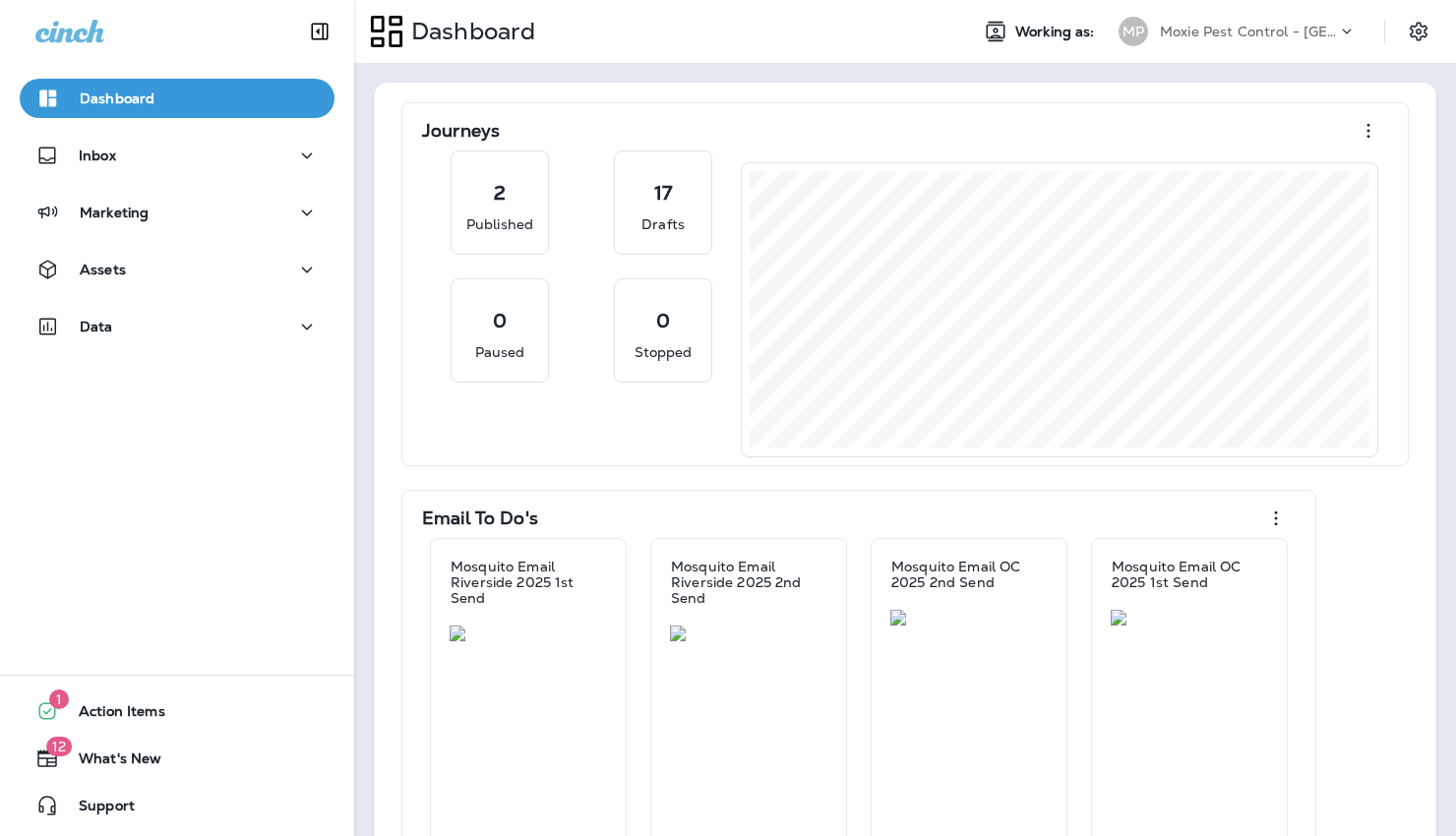 click 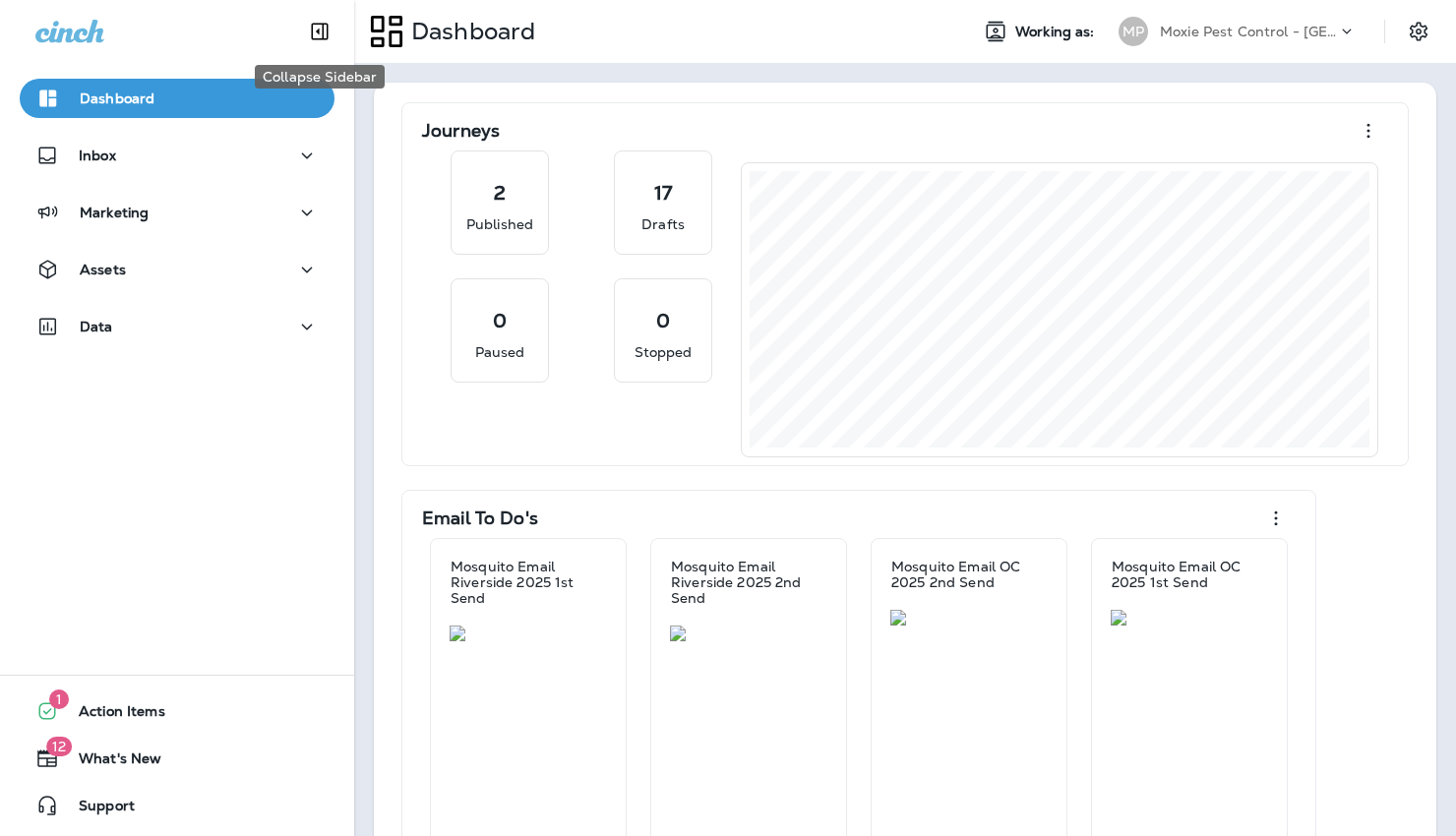click 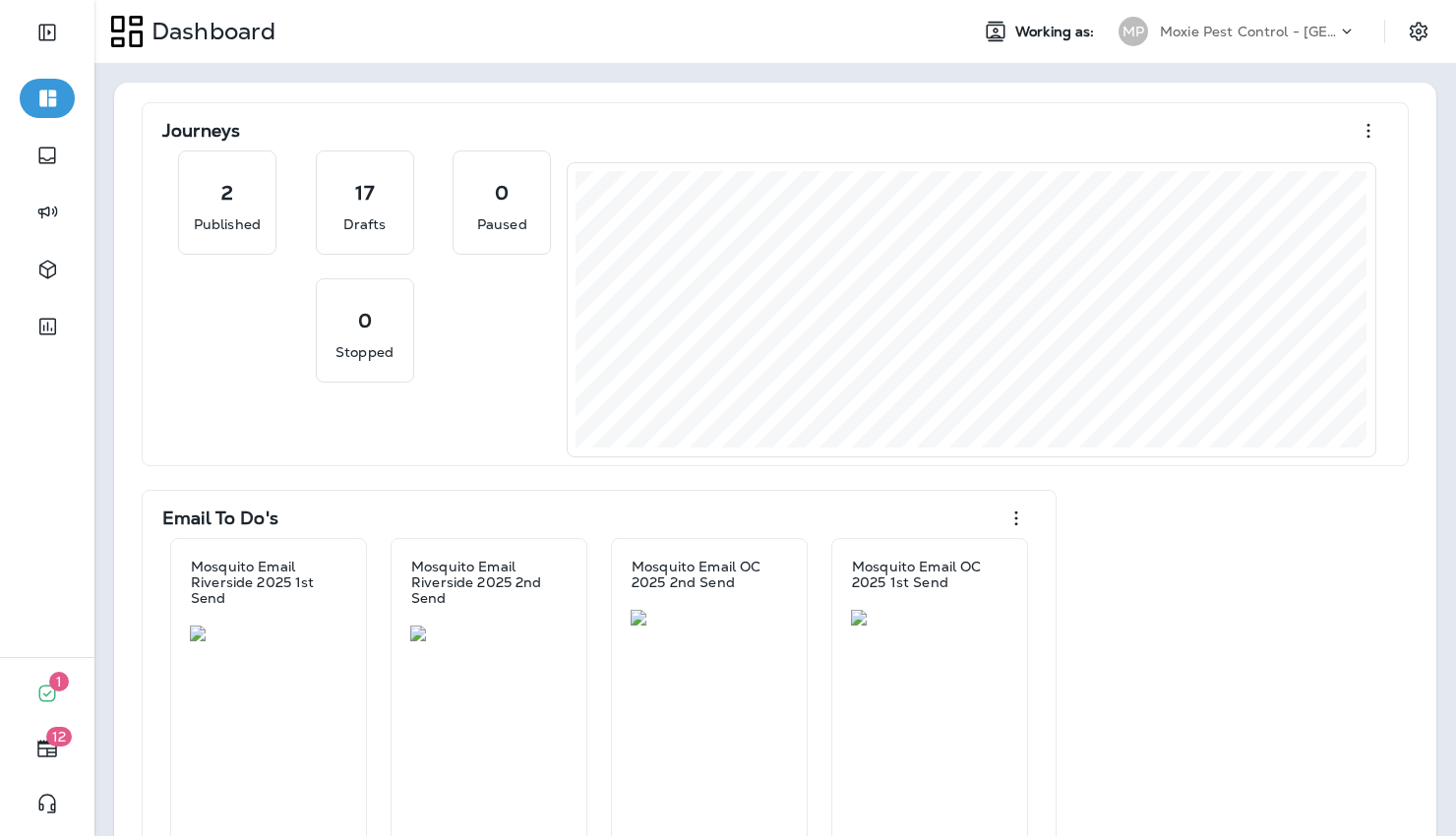 click on "Moxie Pest Control - [GEOGRAPHIC_DATA]" at bounding box center (1248, 31) 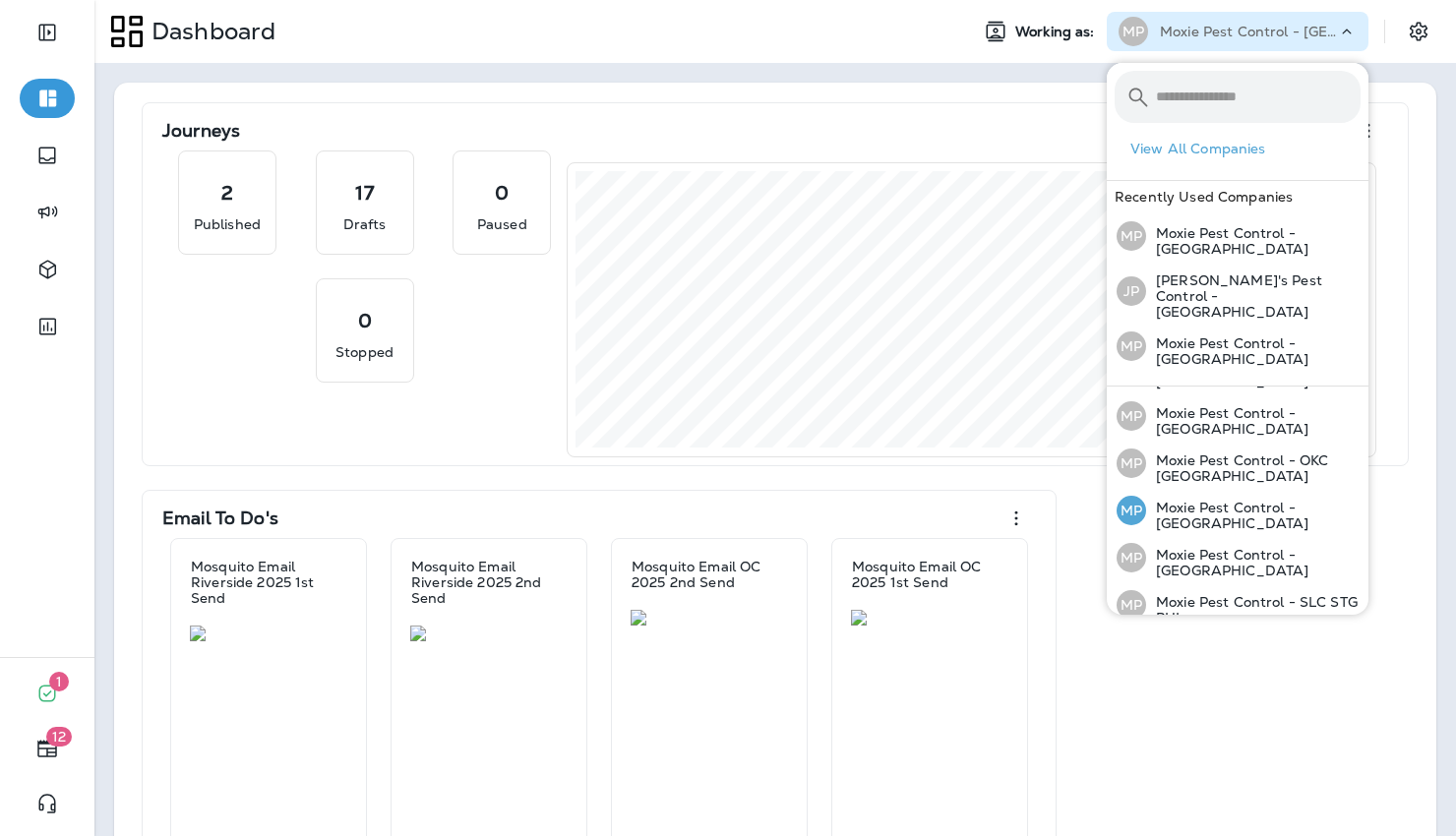 scroll, scrollTop: 179, scrollLeft: 0, axis: vertical 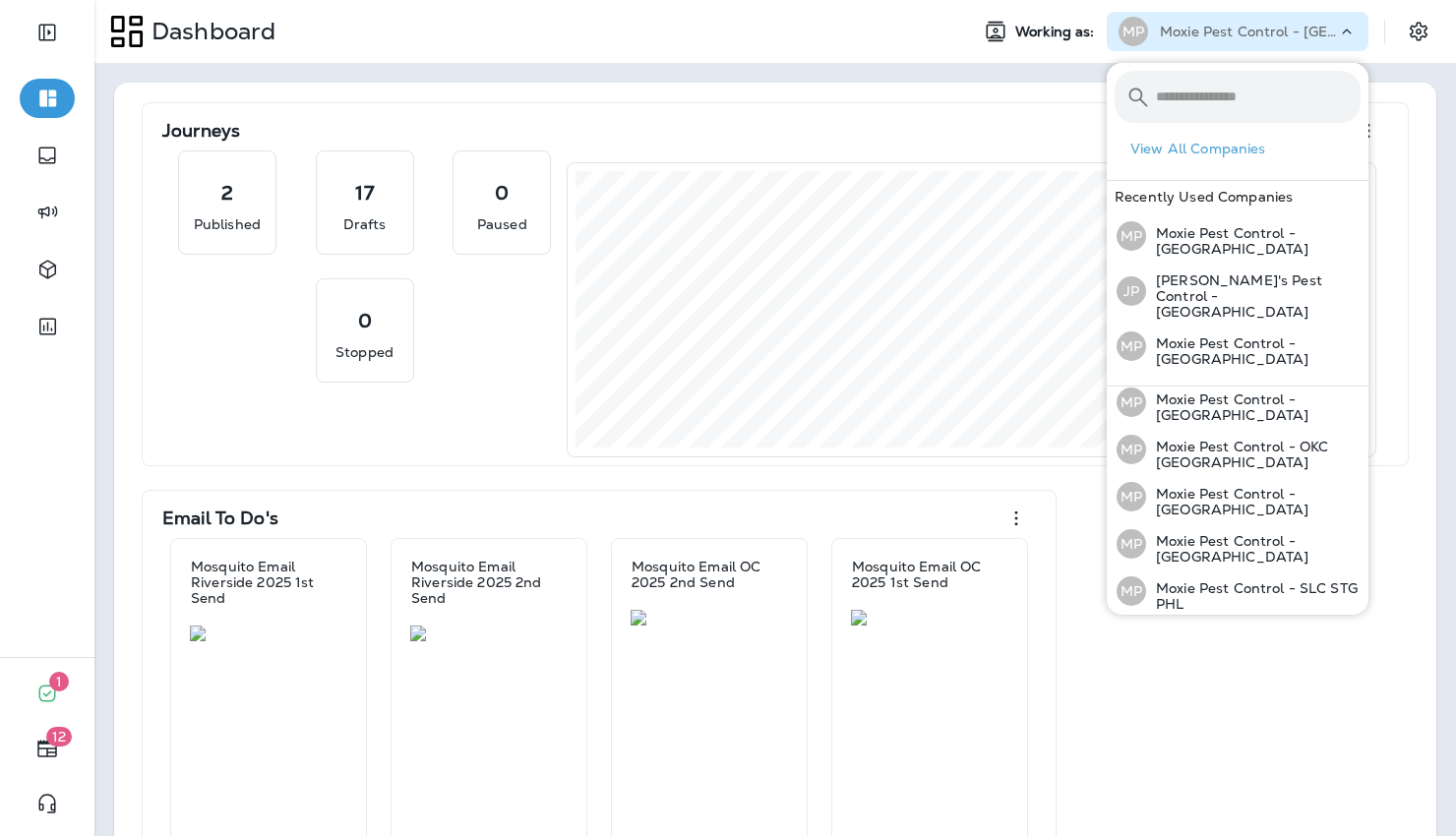 click on "Moxie Pest Control - [GEOGRAPHIC_DATA]" at bounding box center (1253, 643) 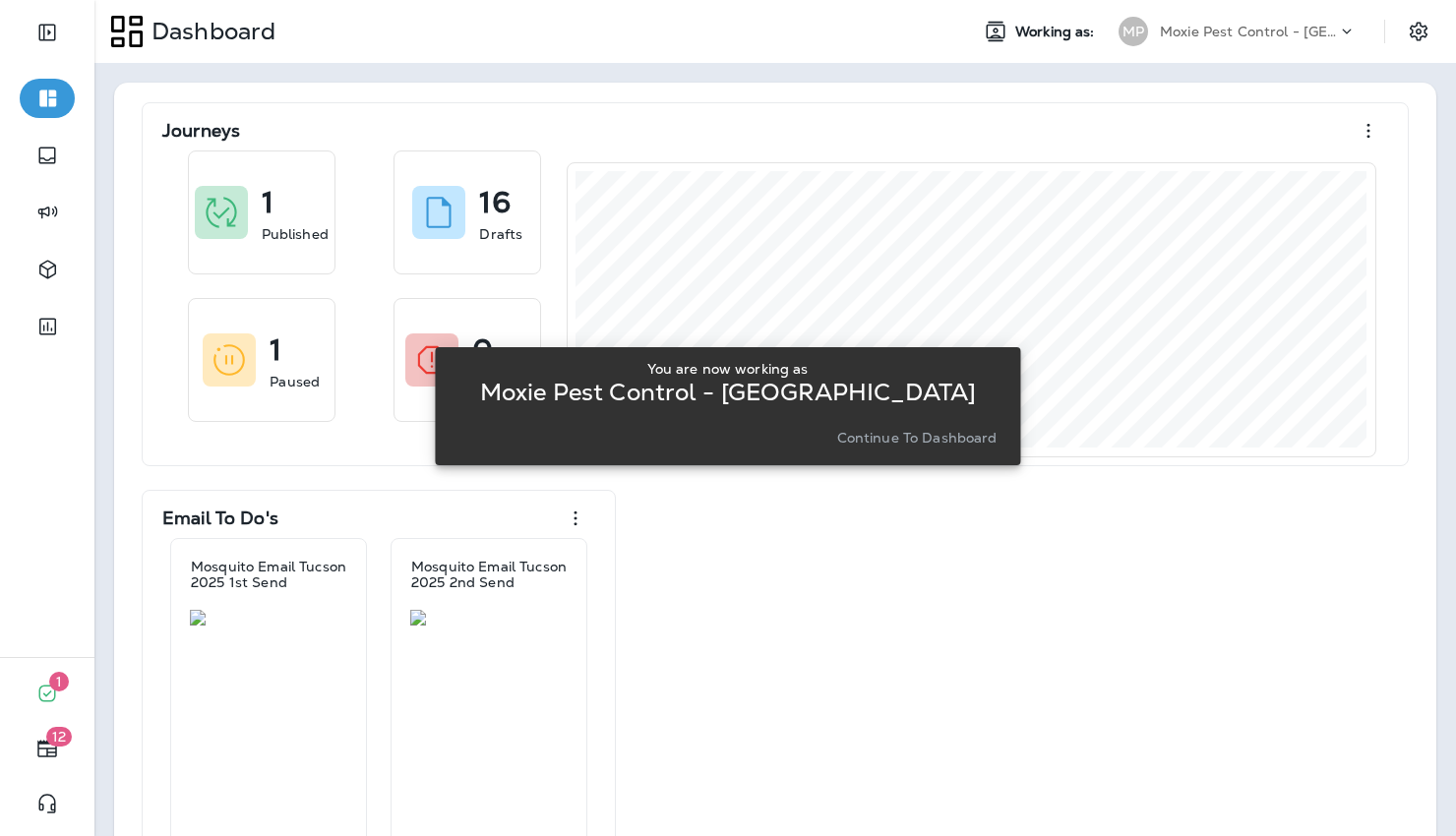 click on "Continue to Dashboard" at bounding box center [917, 438] 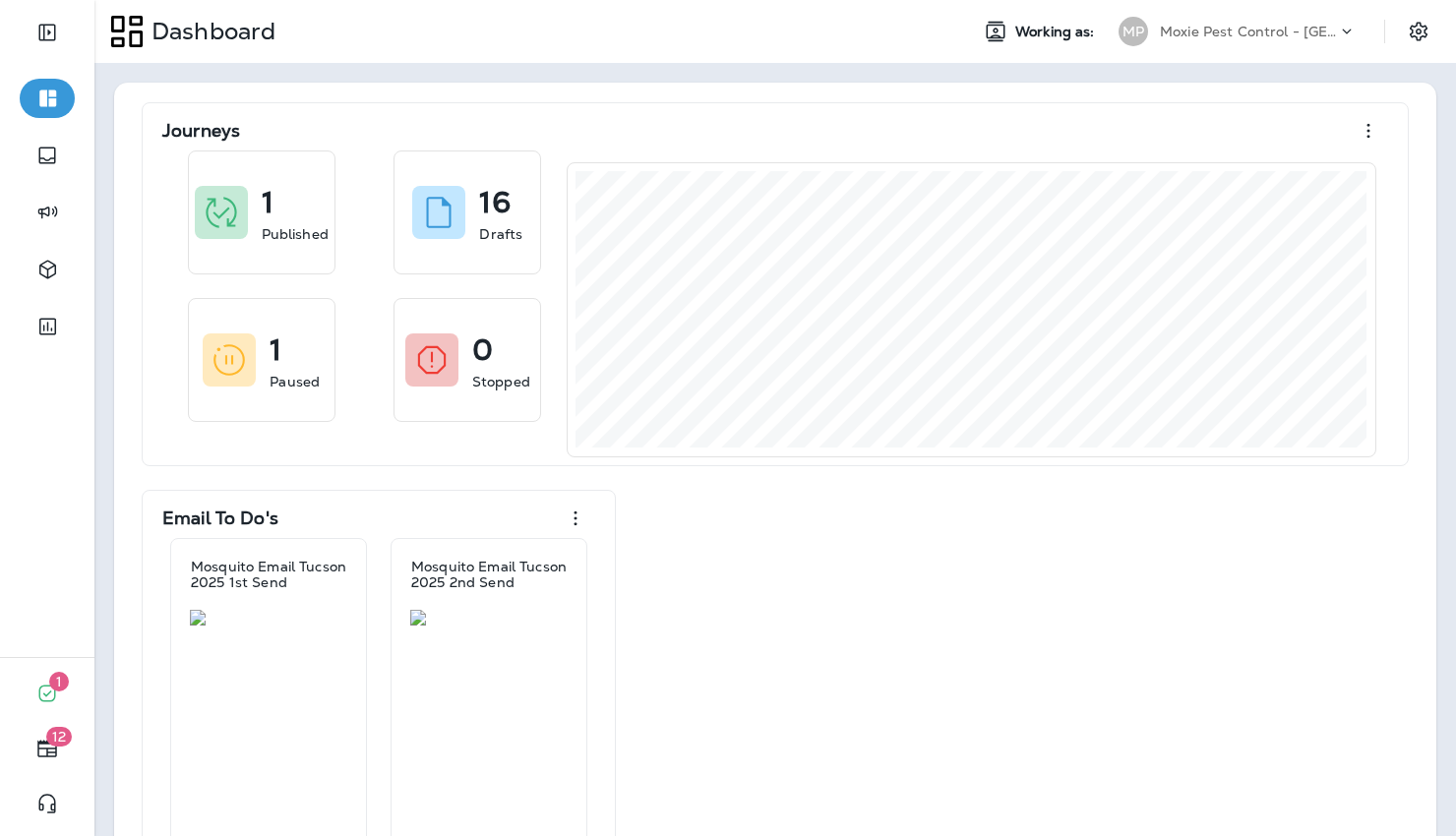 click on "Moxie Pest Control - [GEOGRAPHIC_DATA]" at bounding box center [1248, 31] 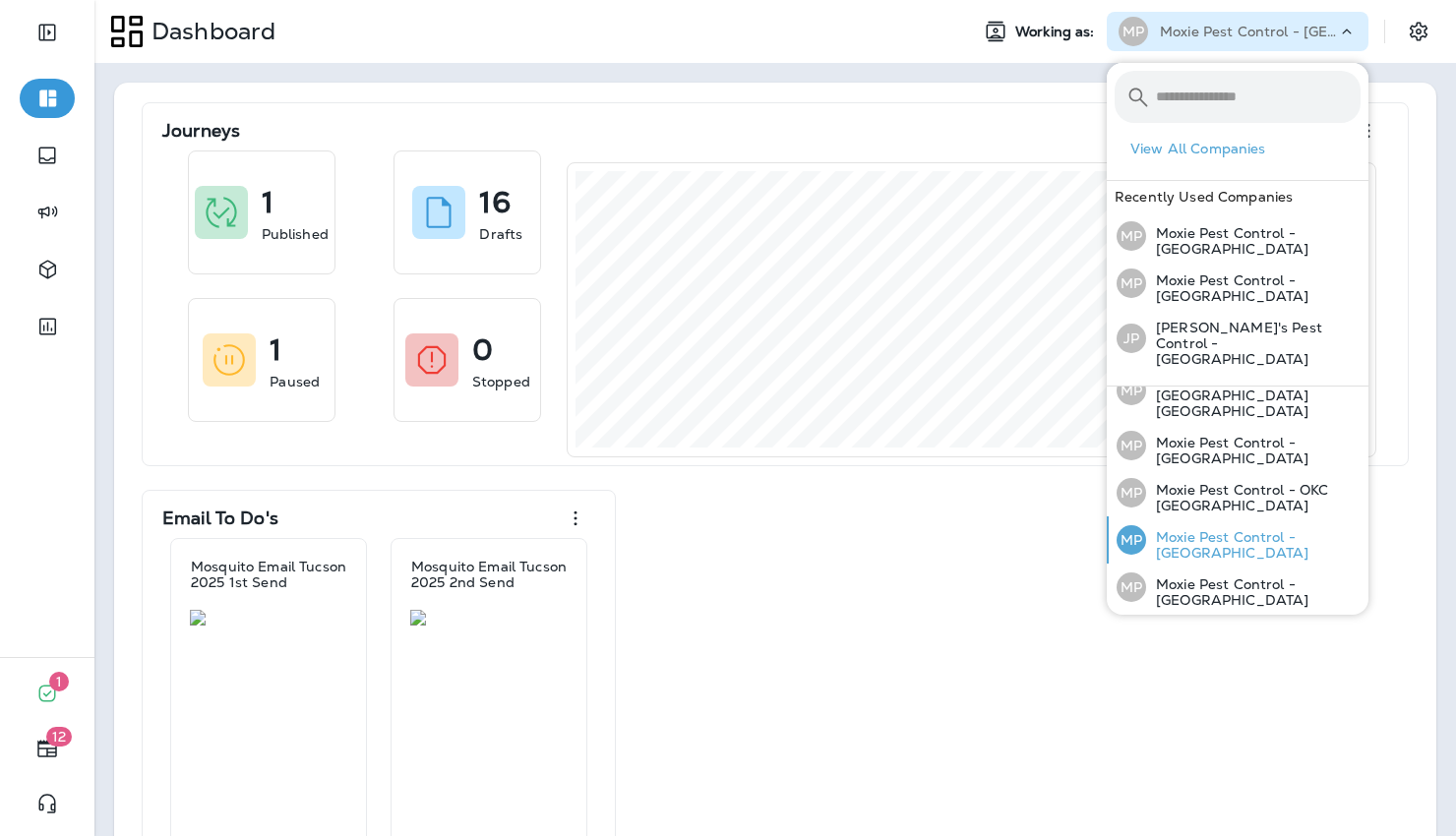 scroll, scrollTop: 160, scrollLeft: 0, axis: vertical 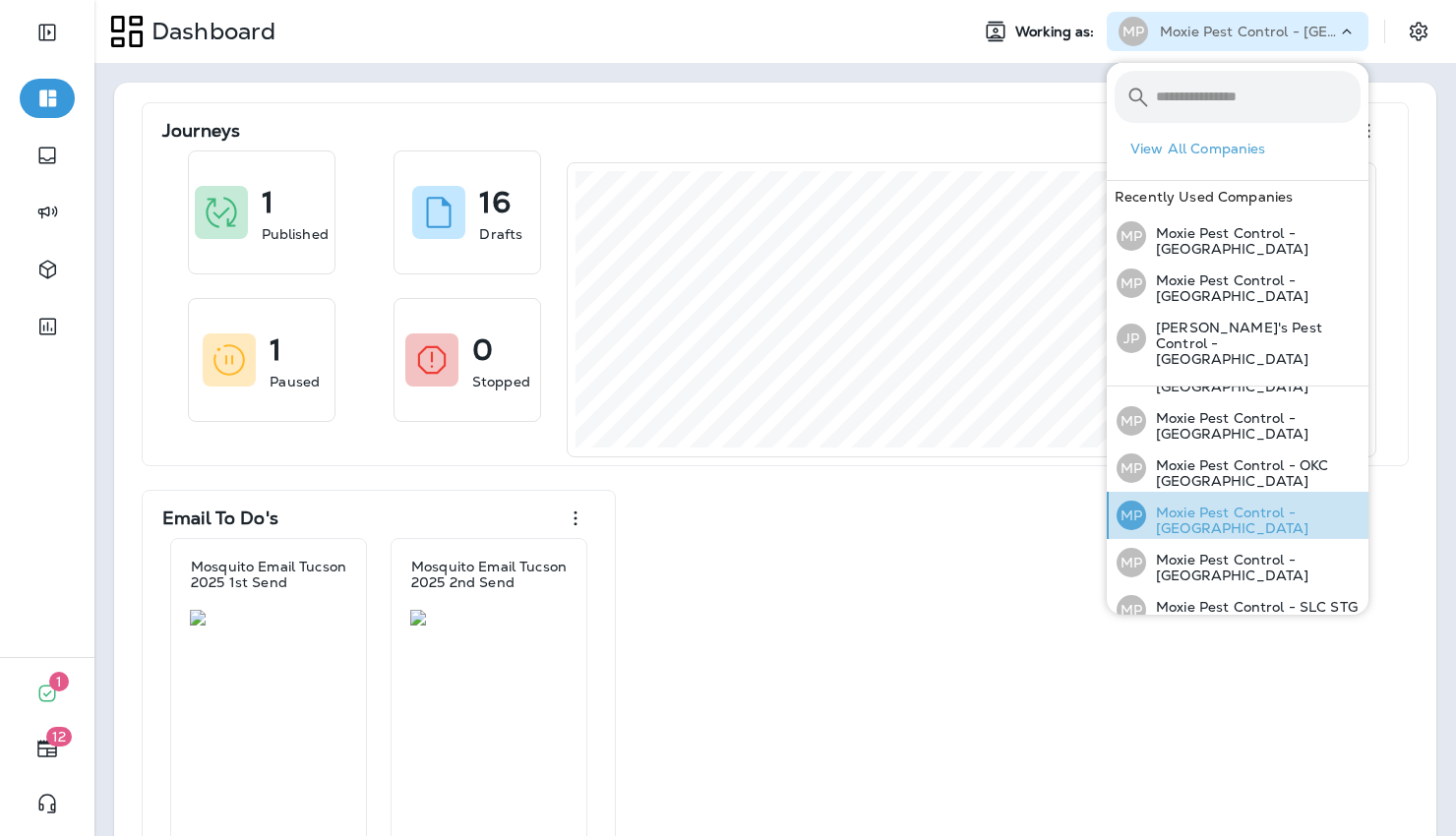 click on "Moxie Pest Control - [GEOGRAPHIC_DATA]" at bounding box center [1253, 520] 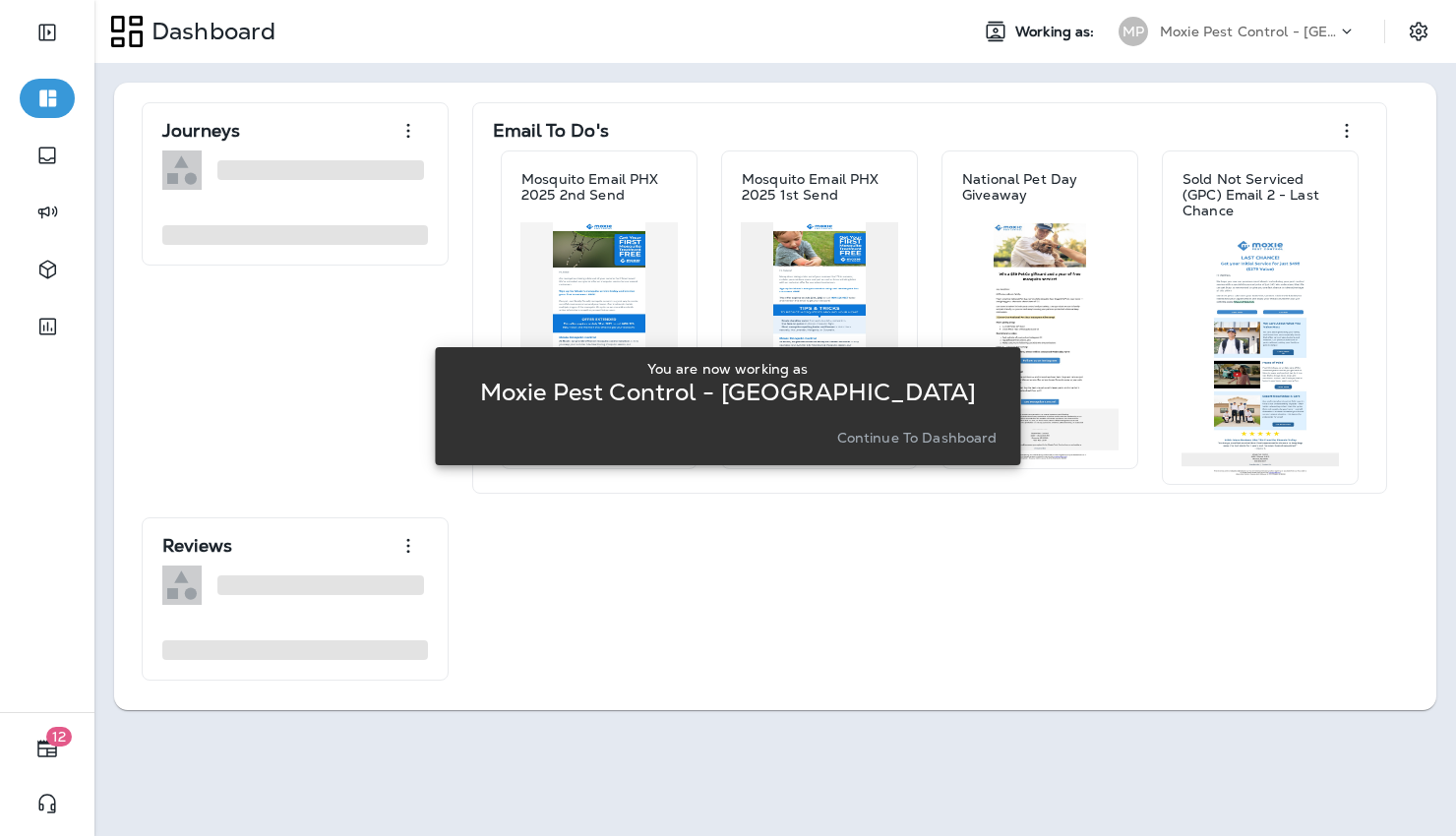 click on "Continue to Dashboard" at bounding box center (917, 438) 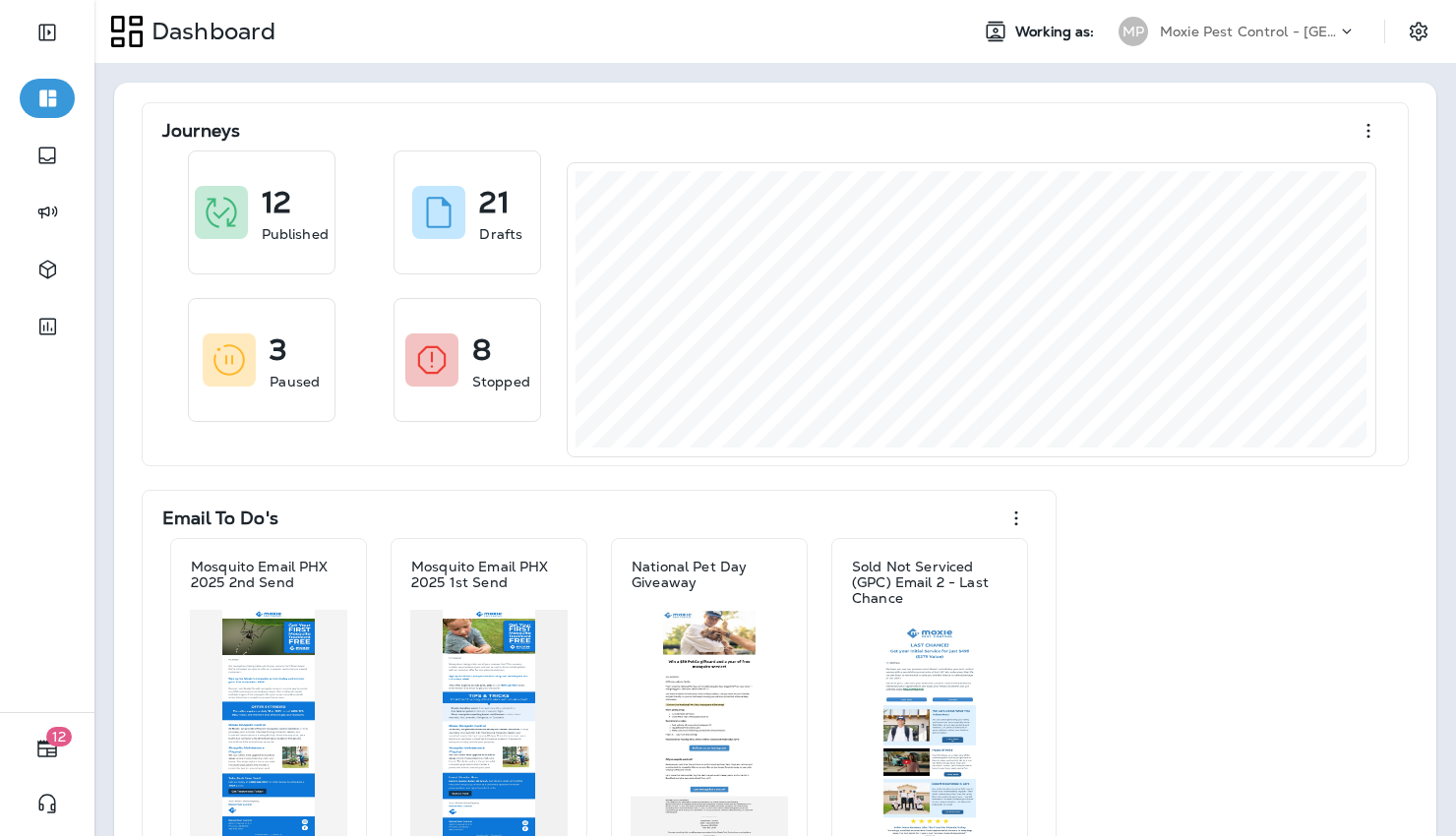 click on "Moxie Pest Control - [GEOGRAPHIC_DATA]" at bounding box center (1248, 31) 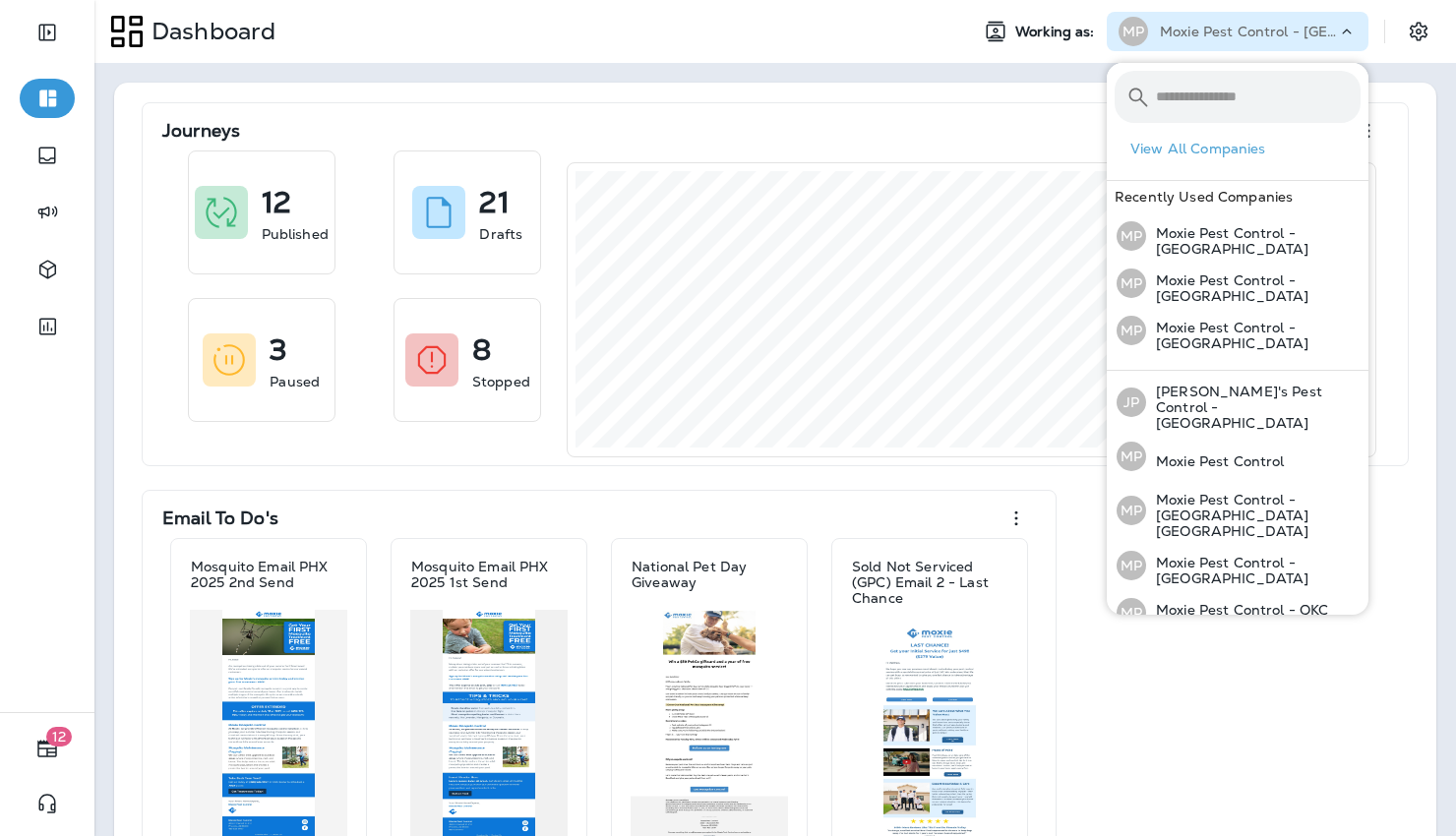 click 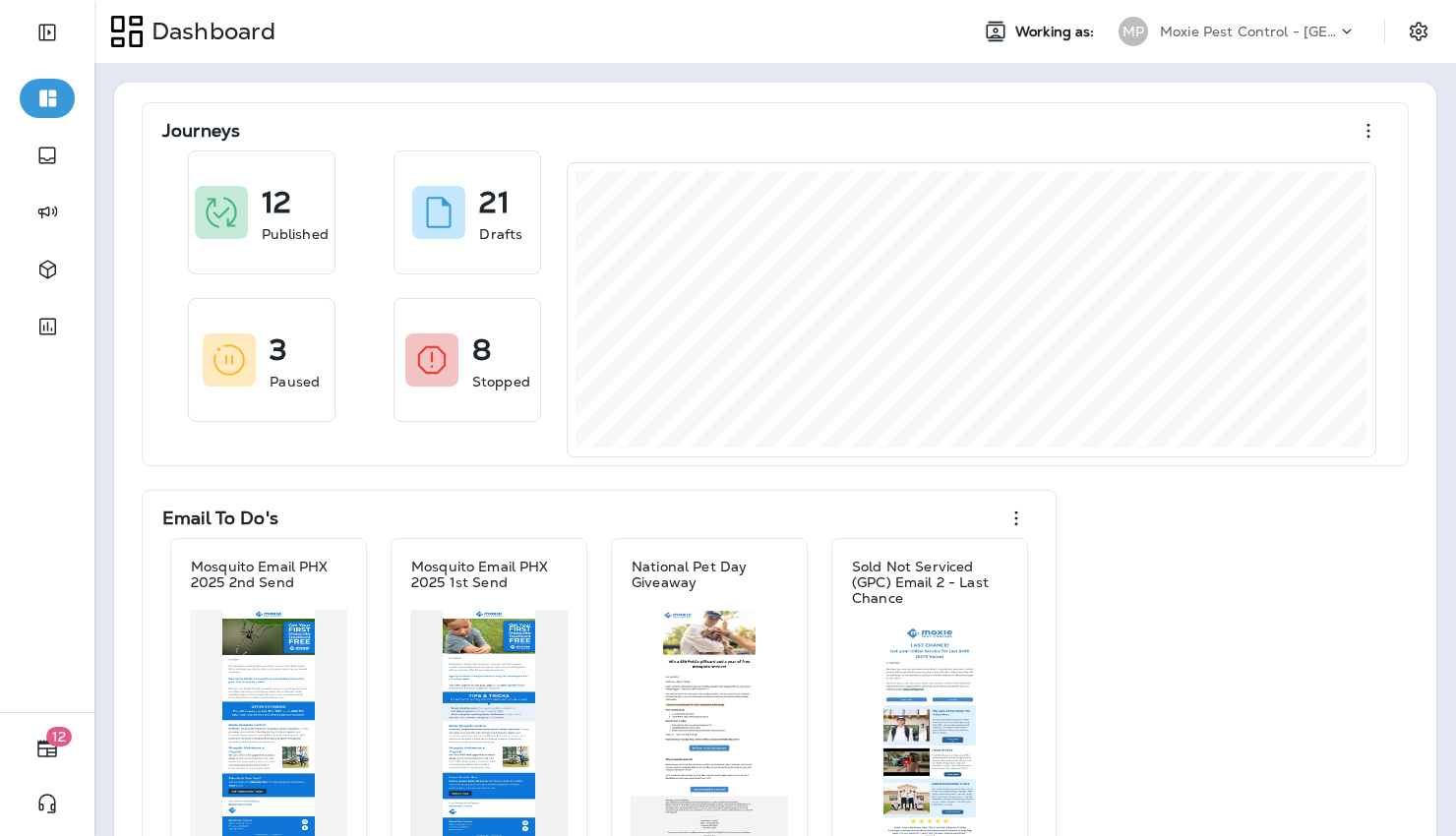 click 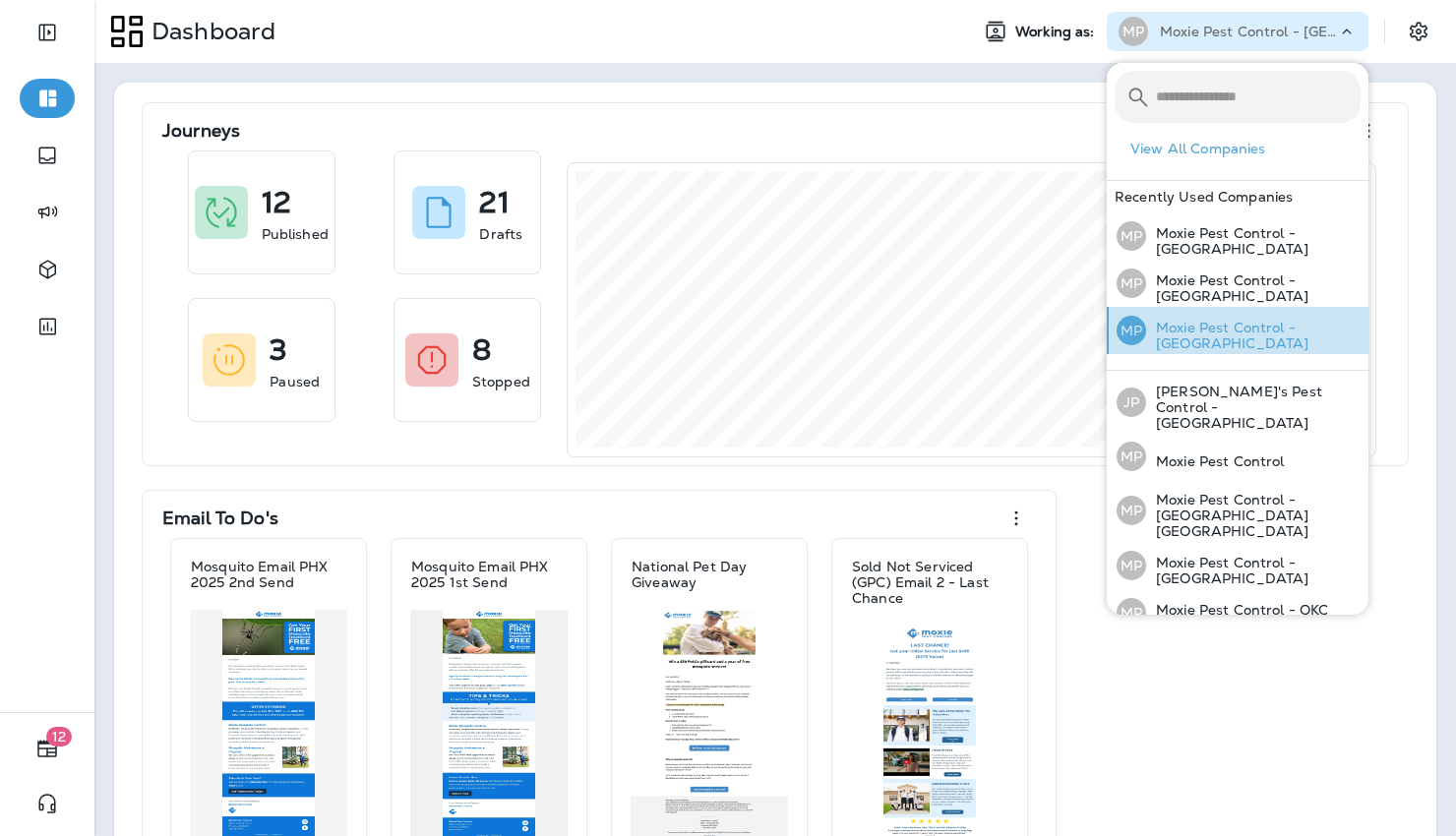 click on "Moxie Pest Control - [GEOGRAPHIC_DATA]" at bounding box center [1253, 335] 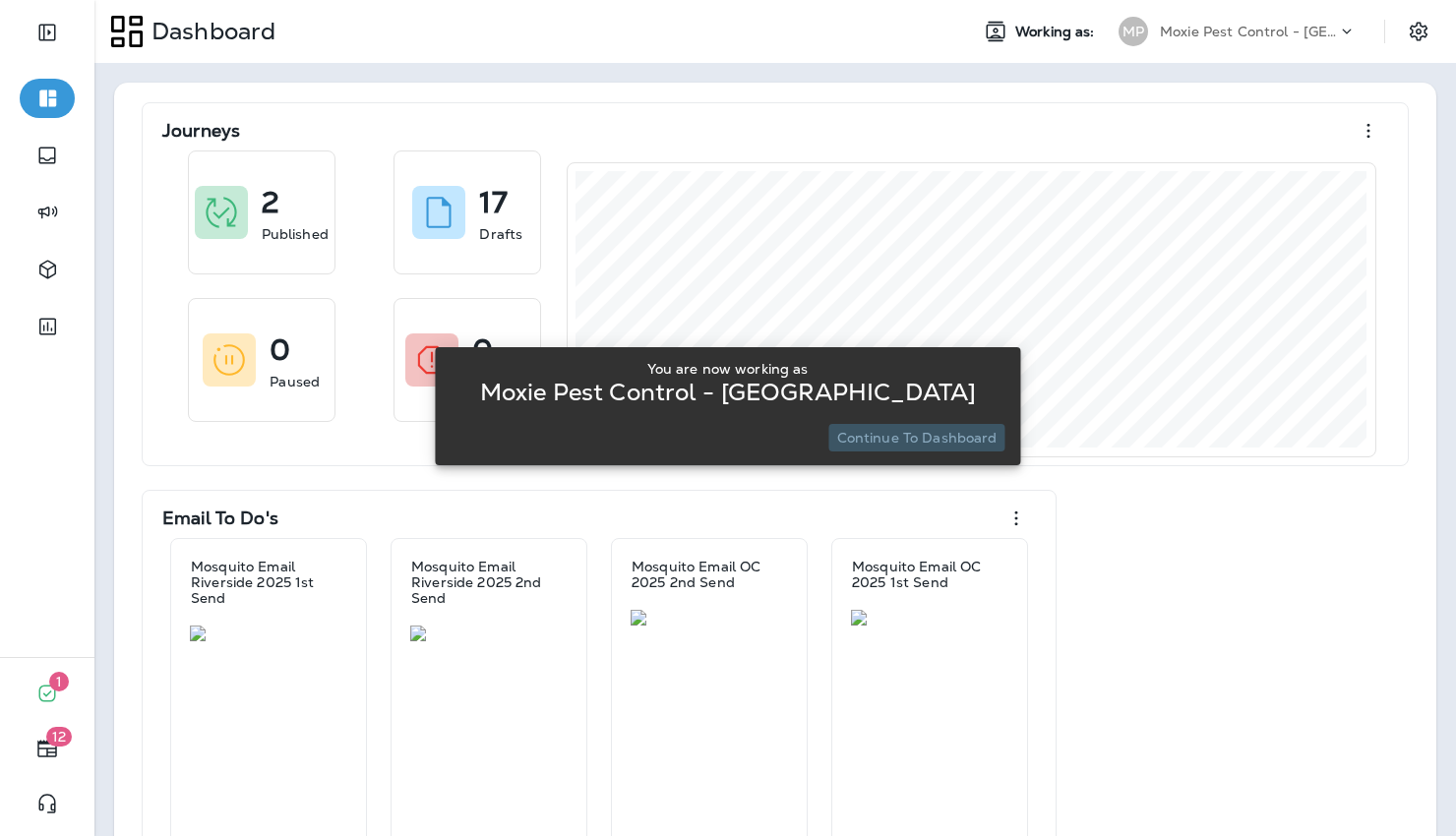 click on "Continue to Dashboard" at bounding box center [917, 438] 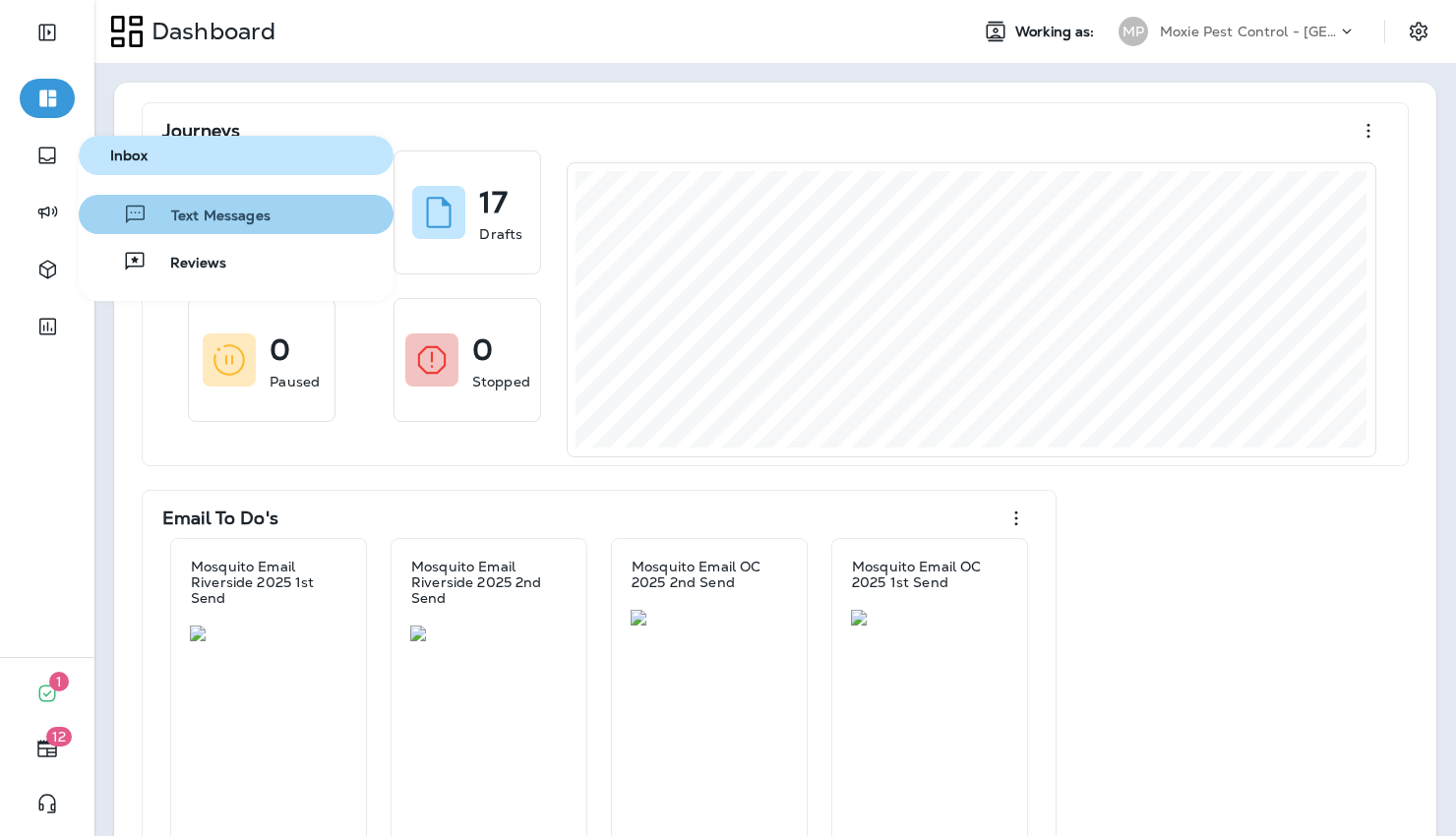 click on "Text Messages" at bounding box center (209, 216) 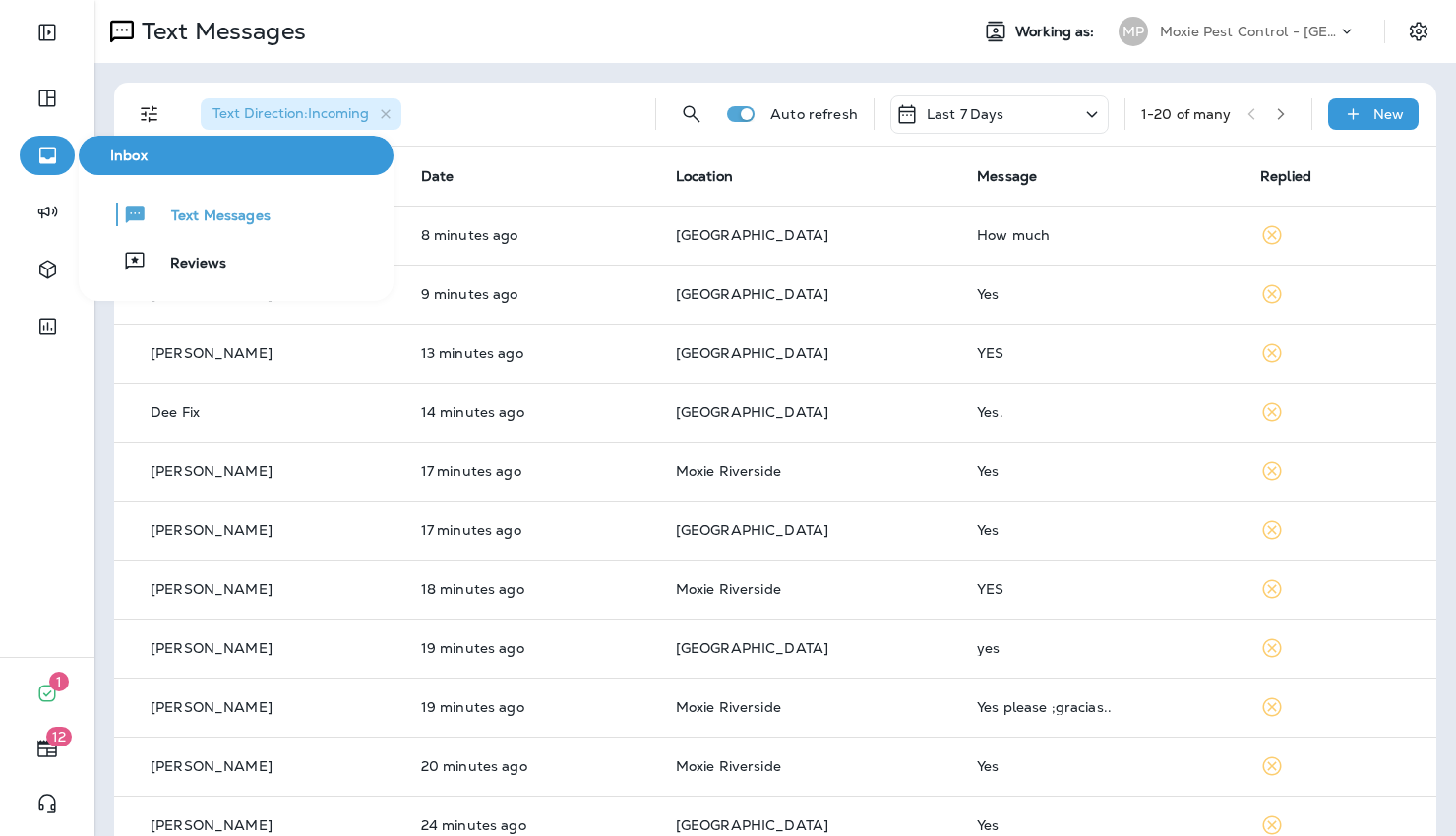 click 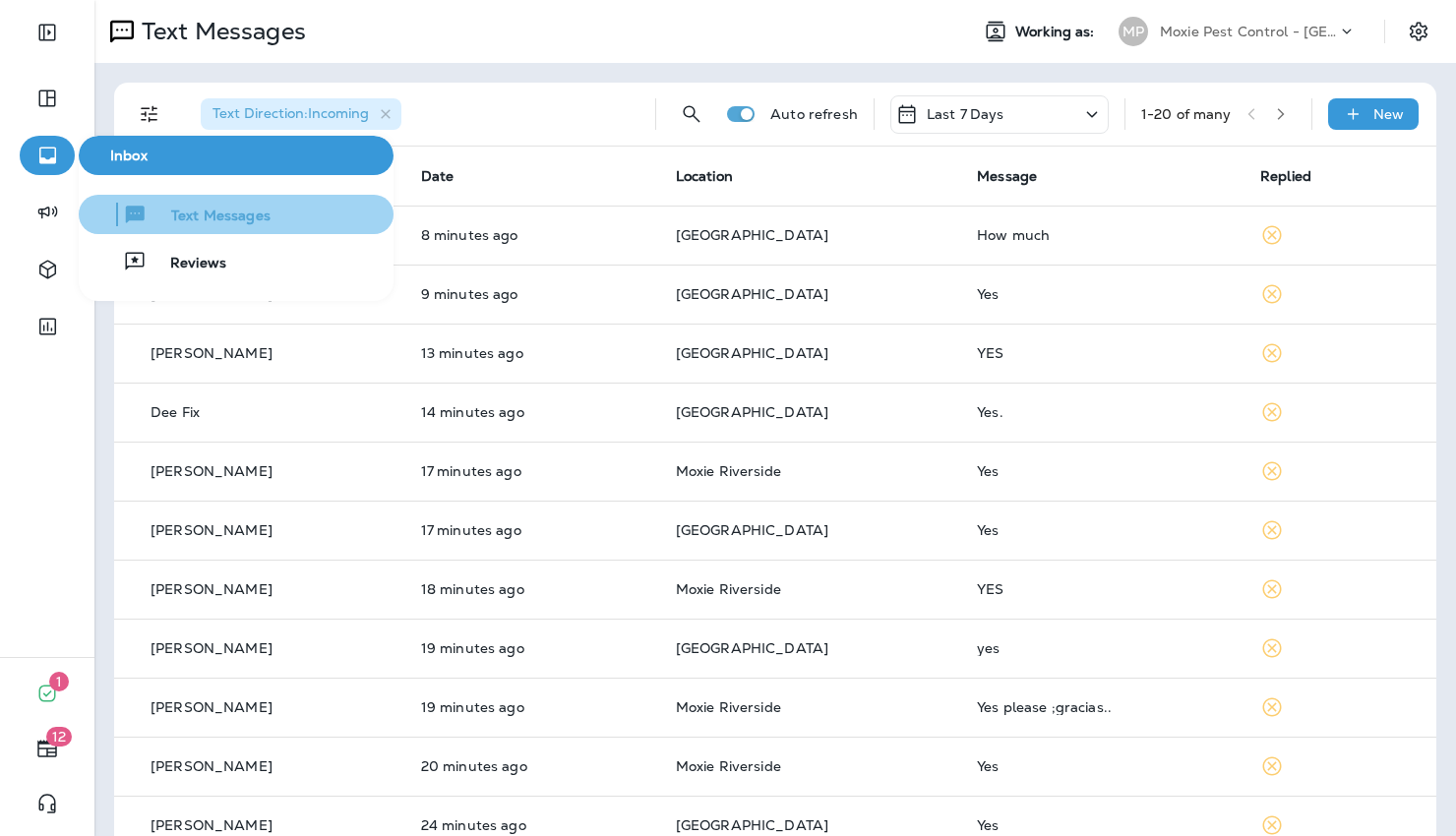 click on "Text Messages" at bounding box center [209, 216] 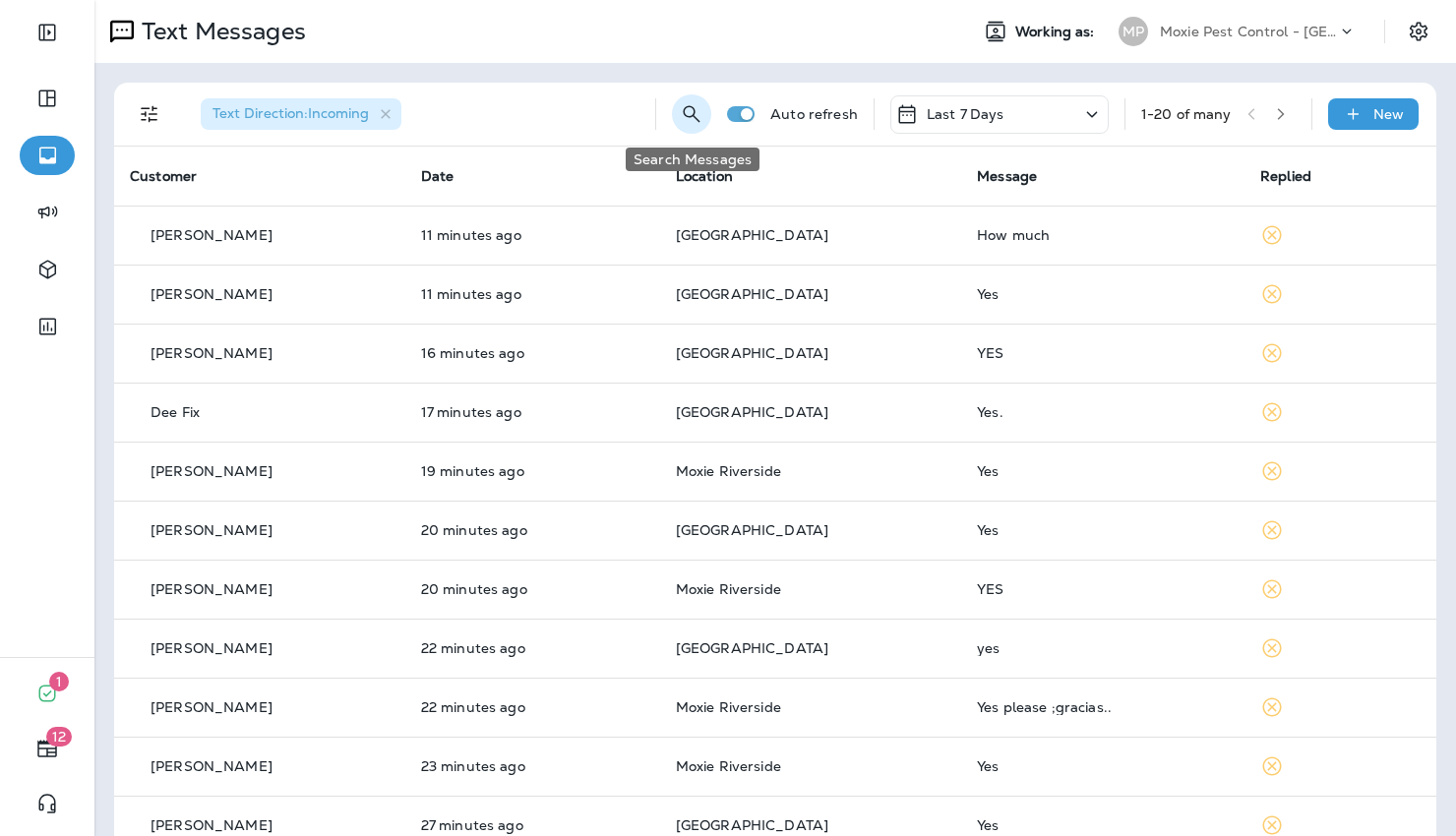 click 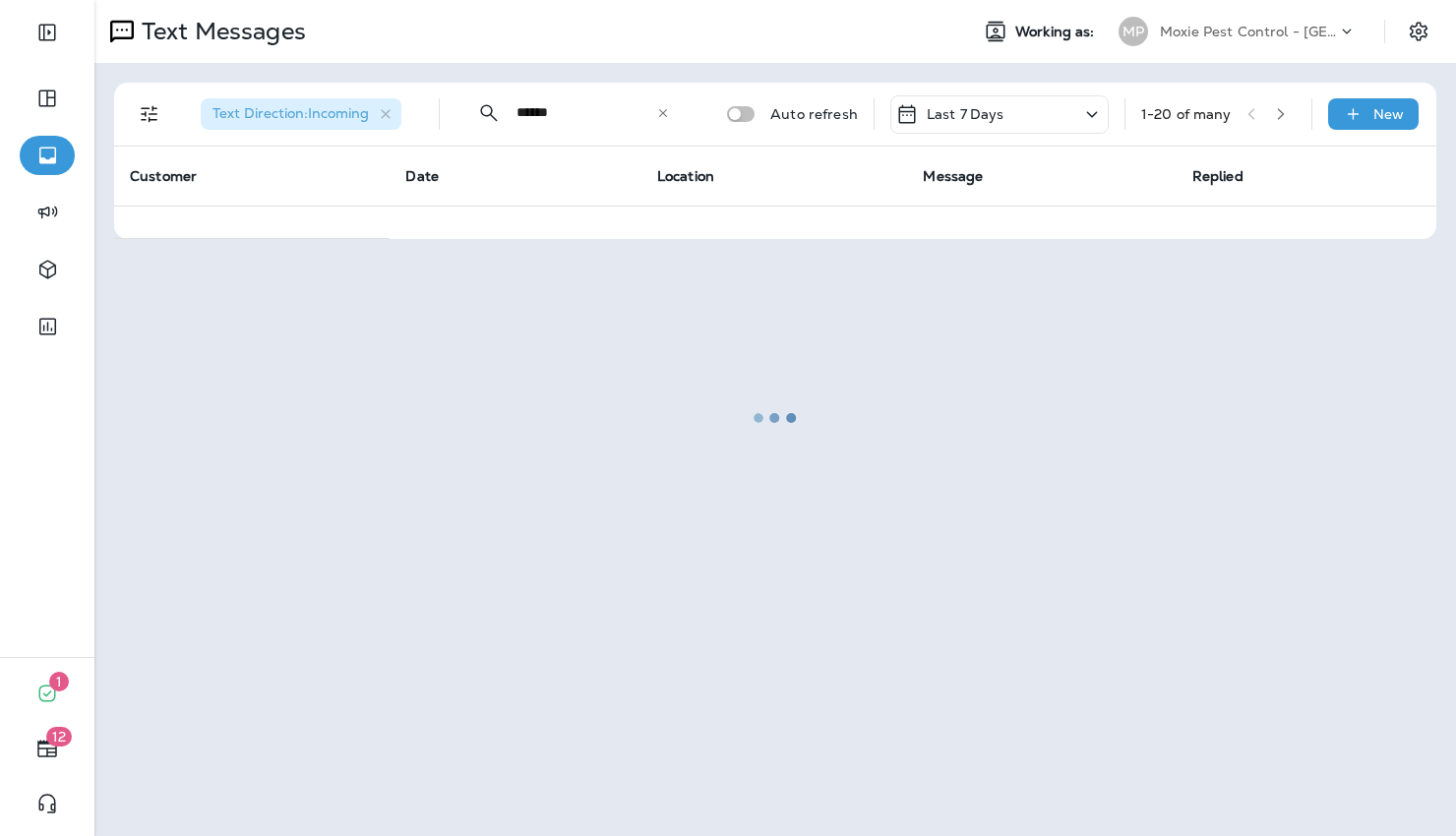 click at bounding box center [775, 418] 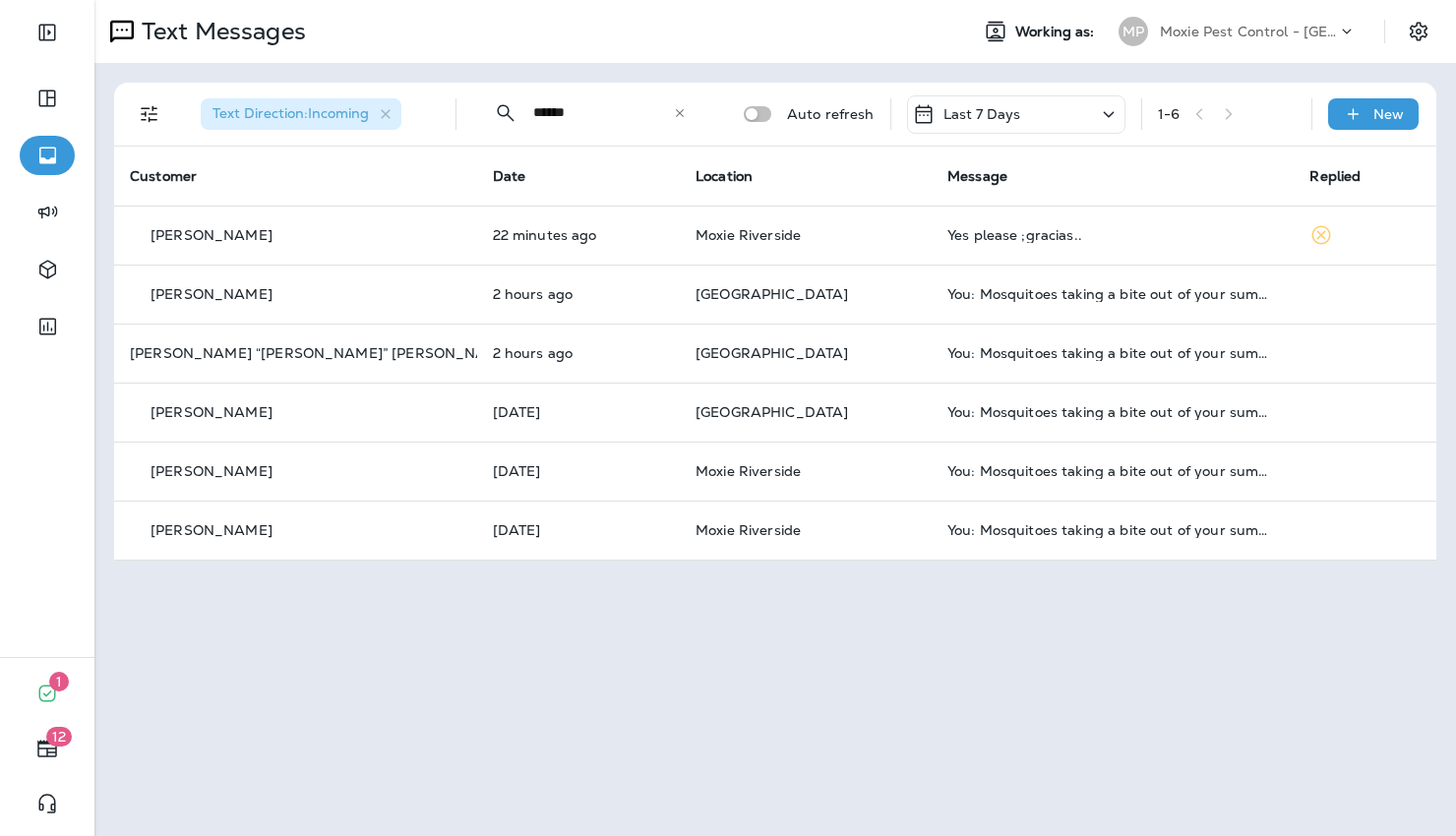 click on "******" at bounding box center [603, 112] 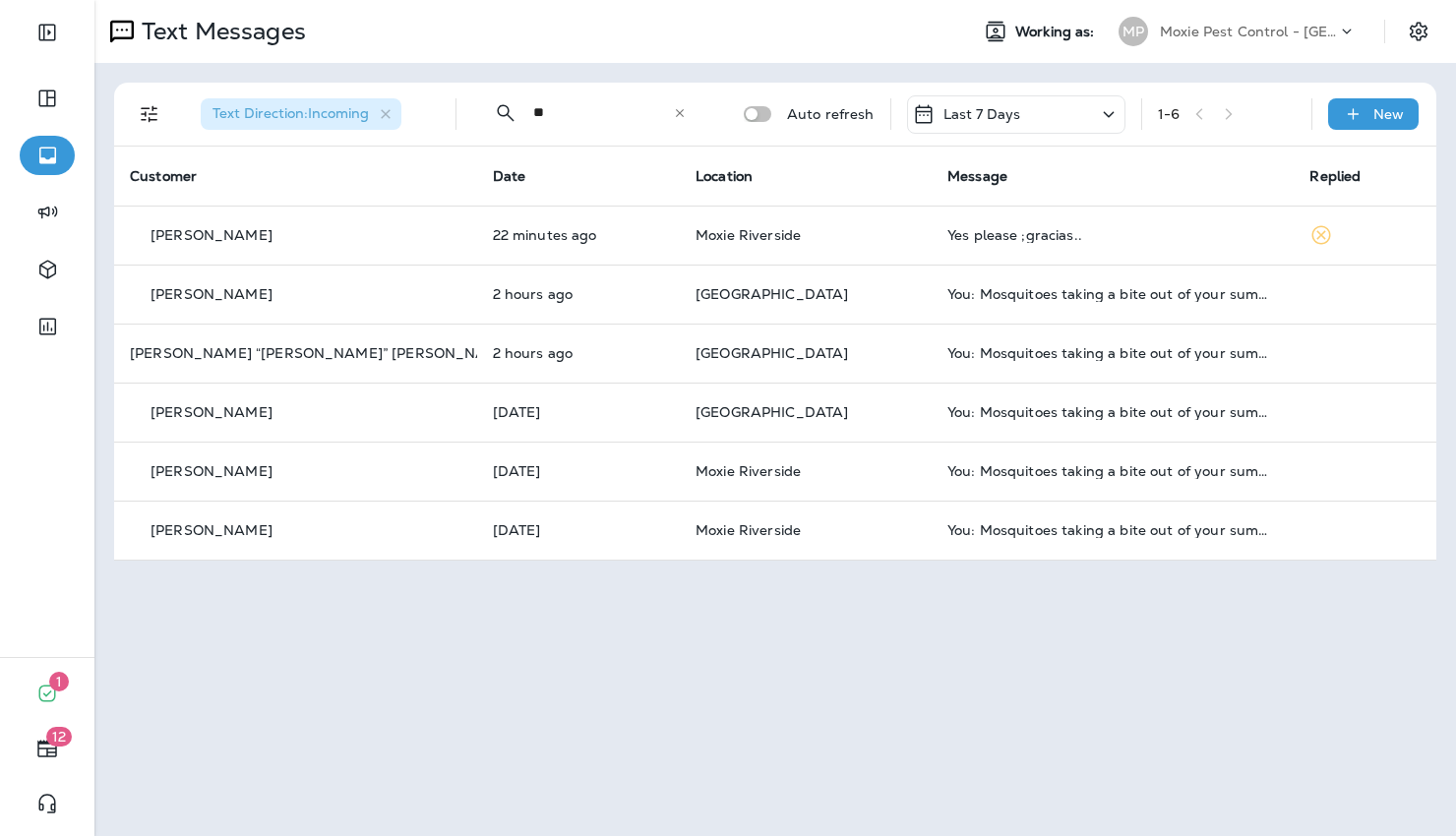 type on "*" 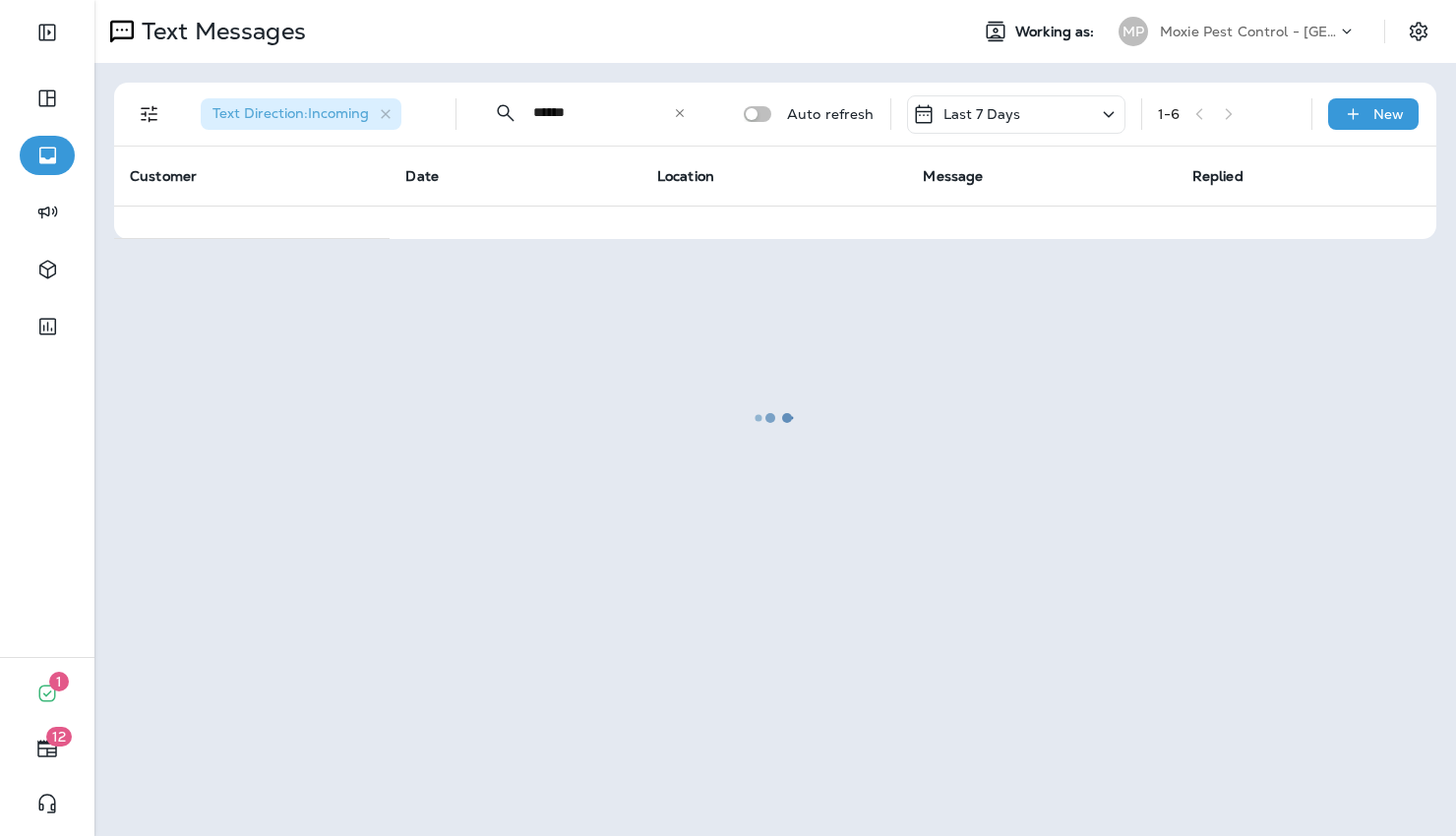 type on "******" 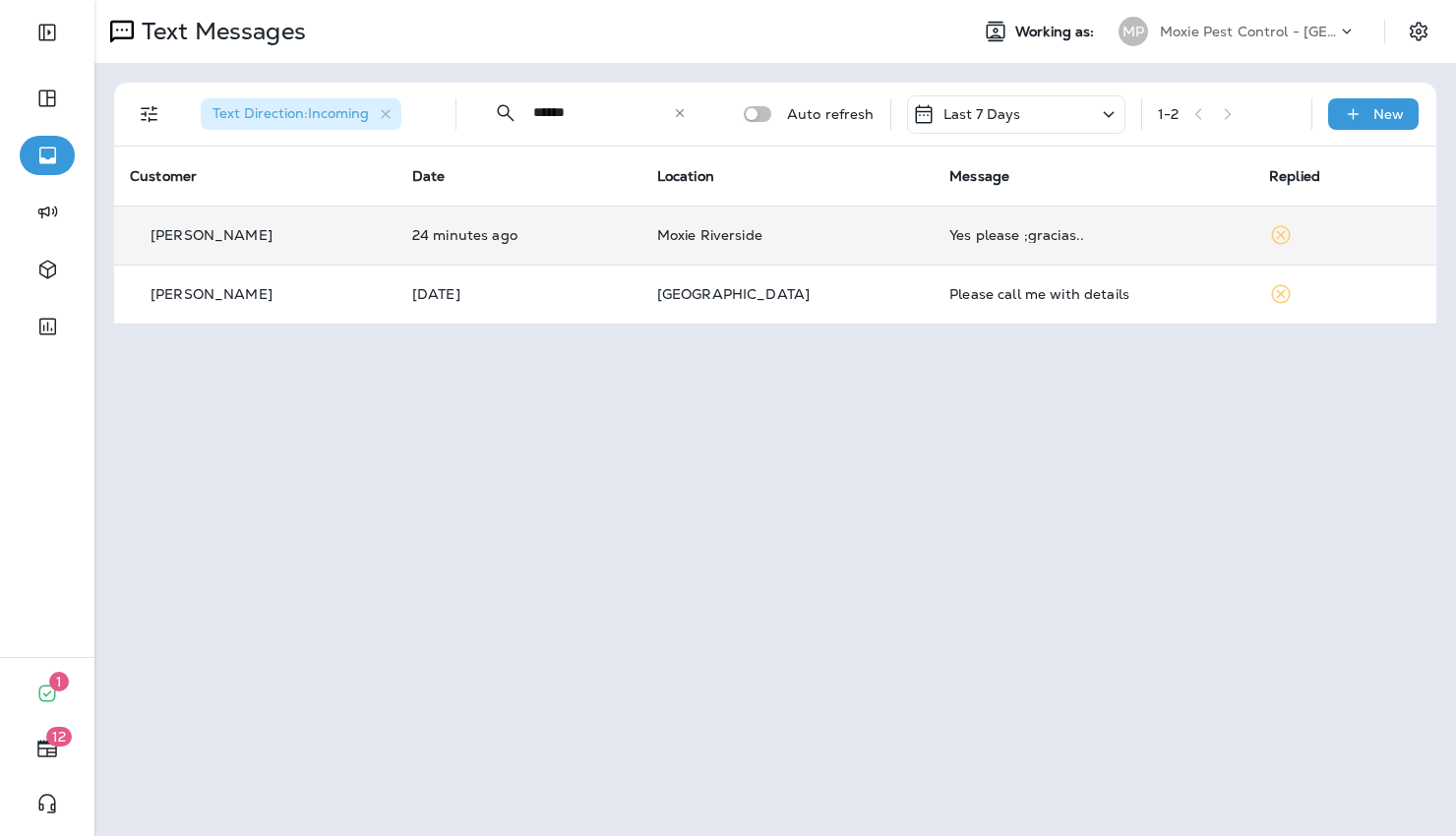 click on "[PERSON_NAME]" at bounding box center [212, 235] 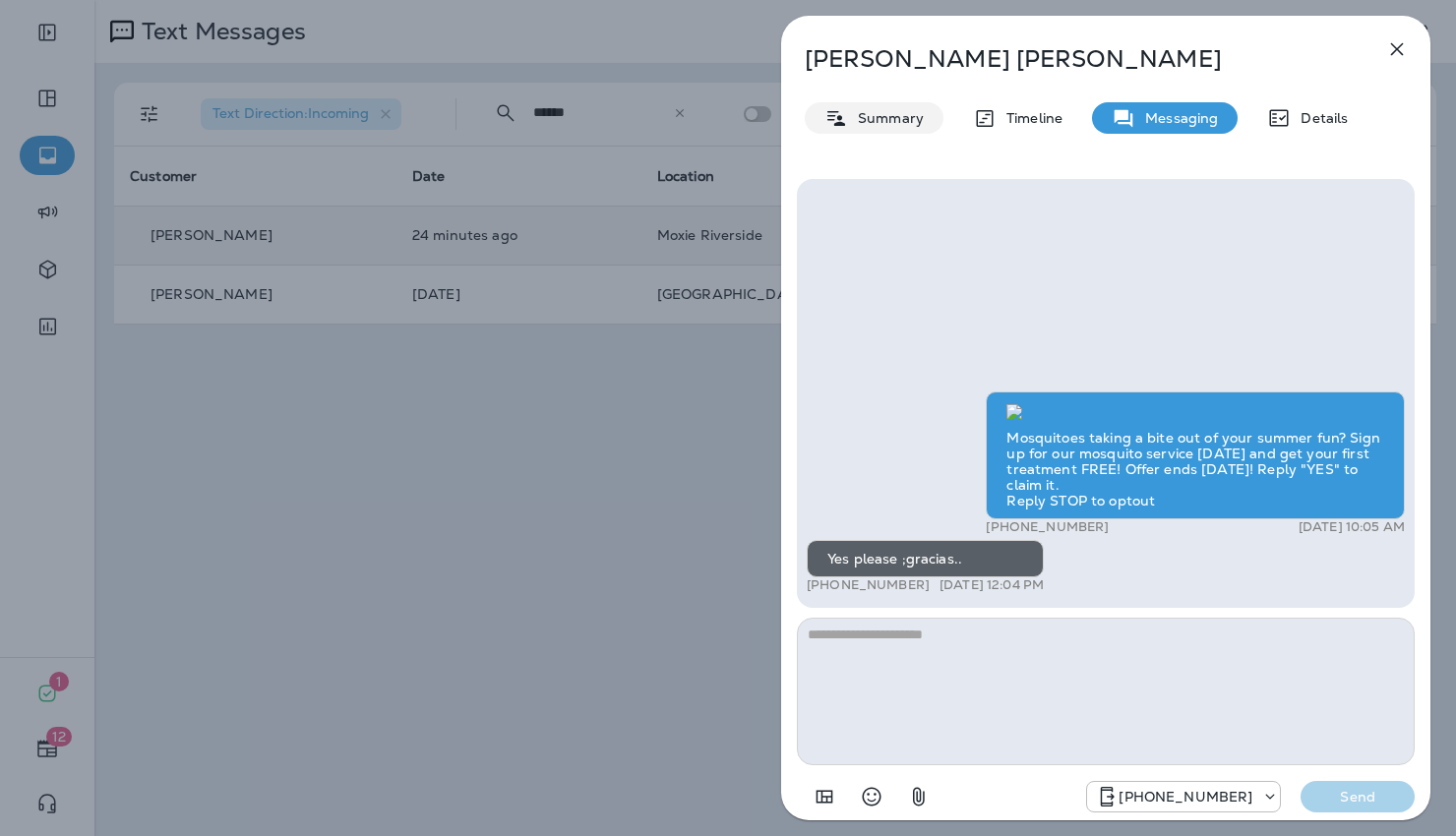 click on "Summary" at bounding box center [885, 118] 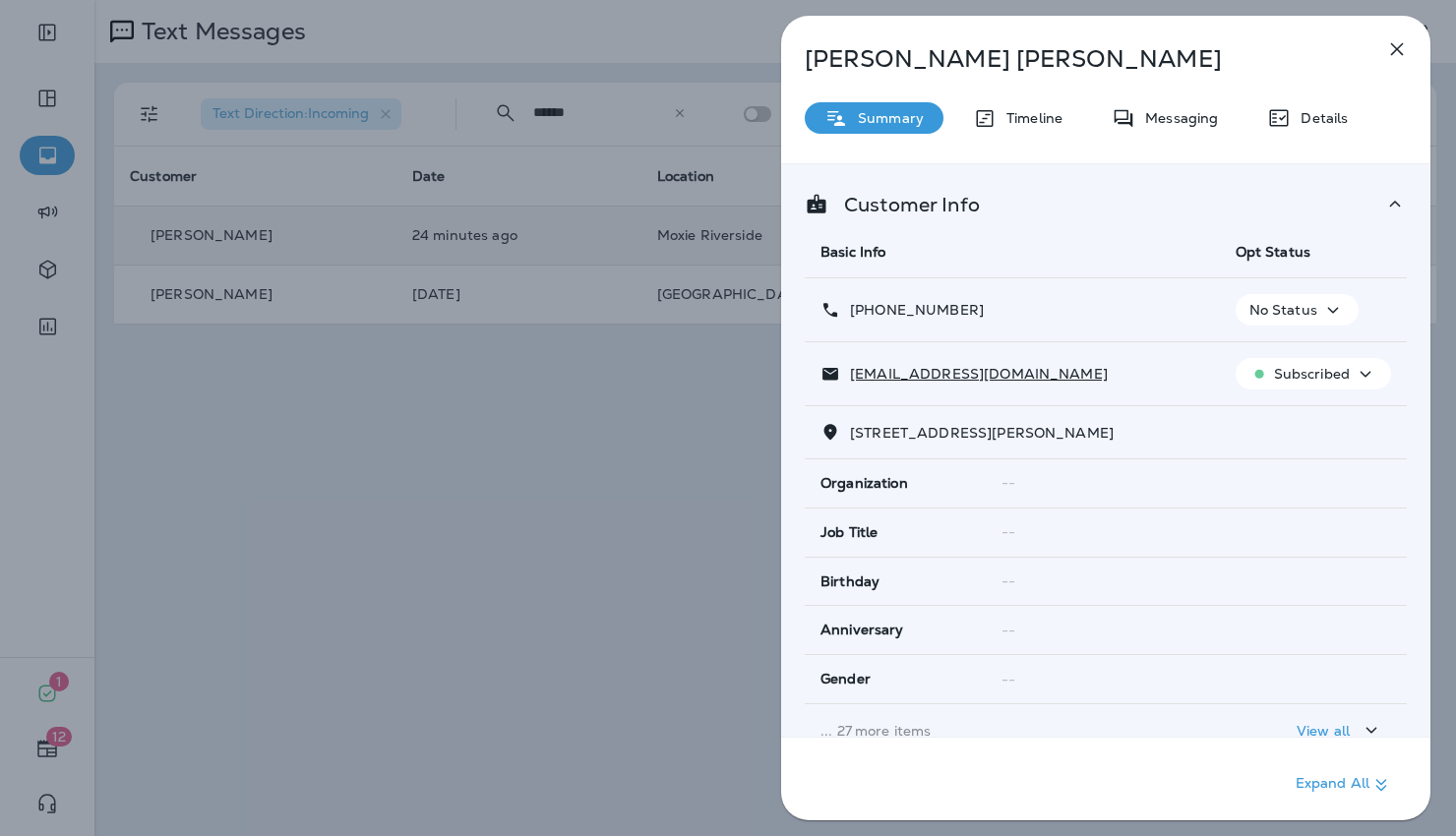 click 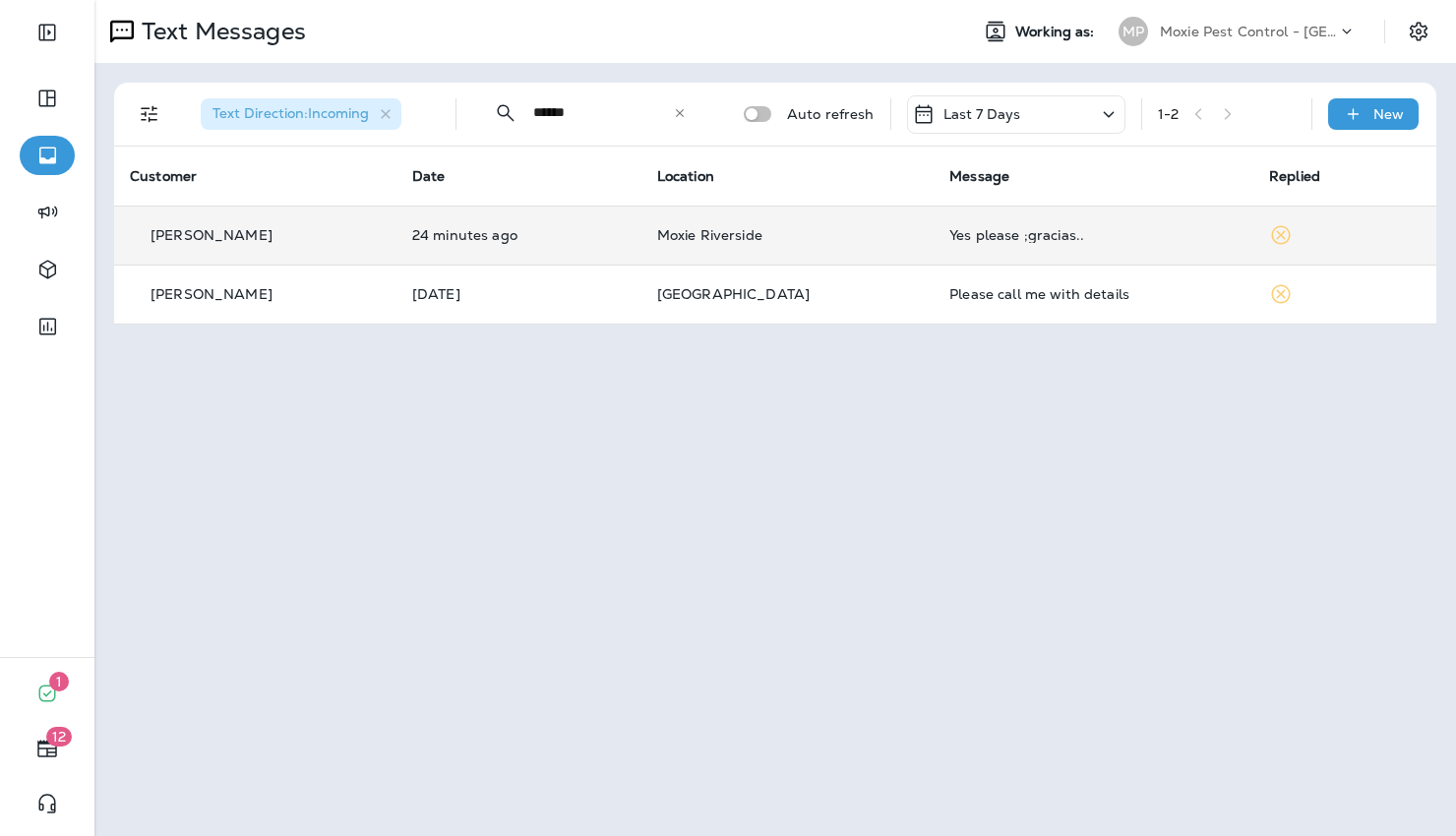 click on "​ ****** ​ ​" at bounding box center [590, 112] 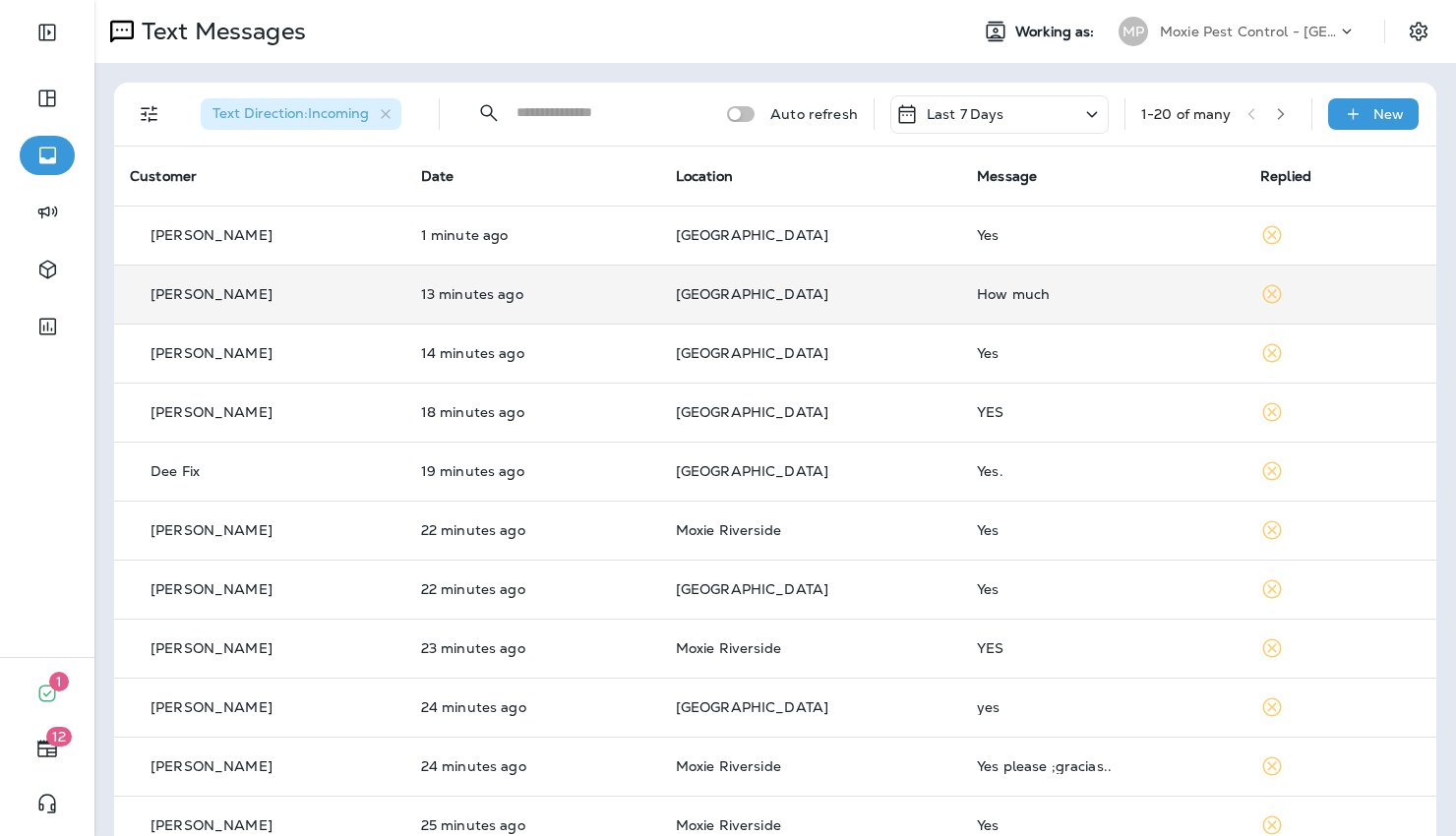 click on "[PERSON_NAME]" at bounding box center [212, 294] 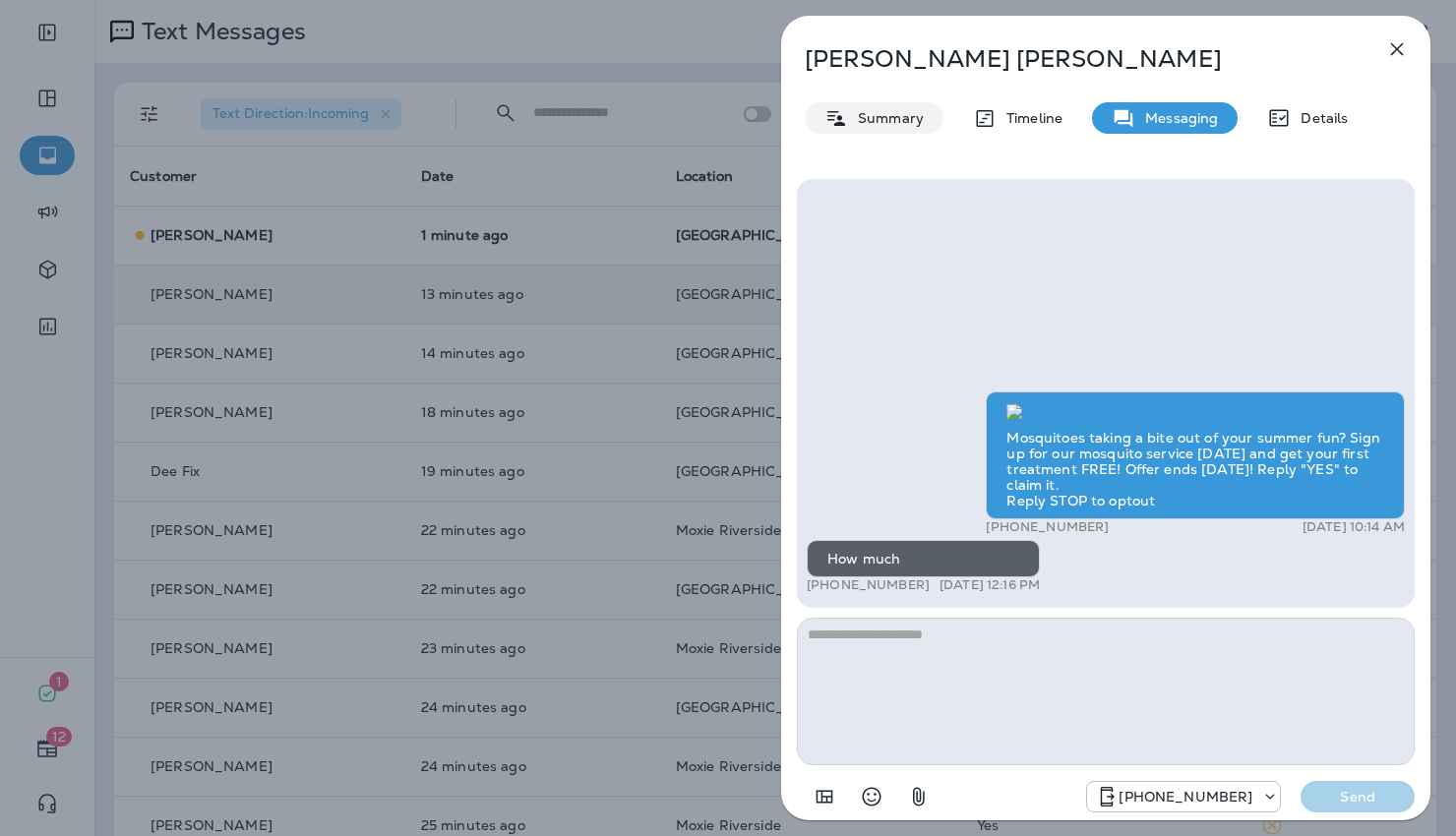 click on "Summary" at bounding box center [885, 118] 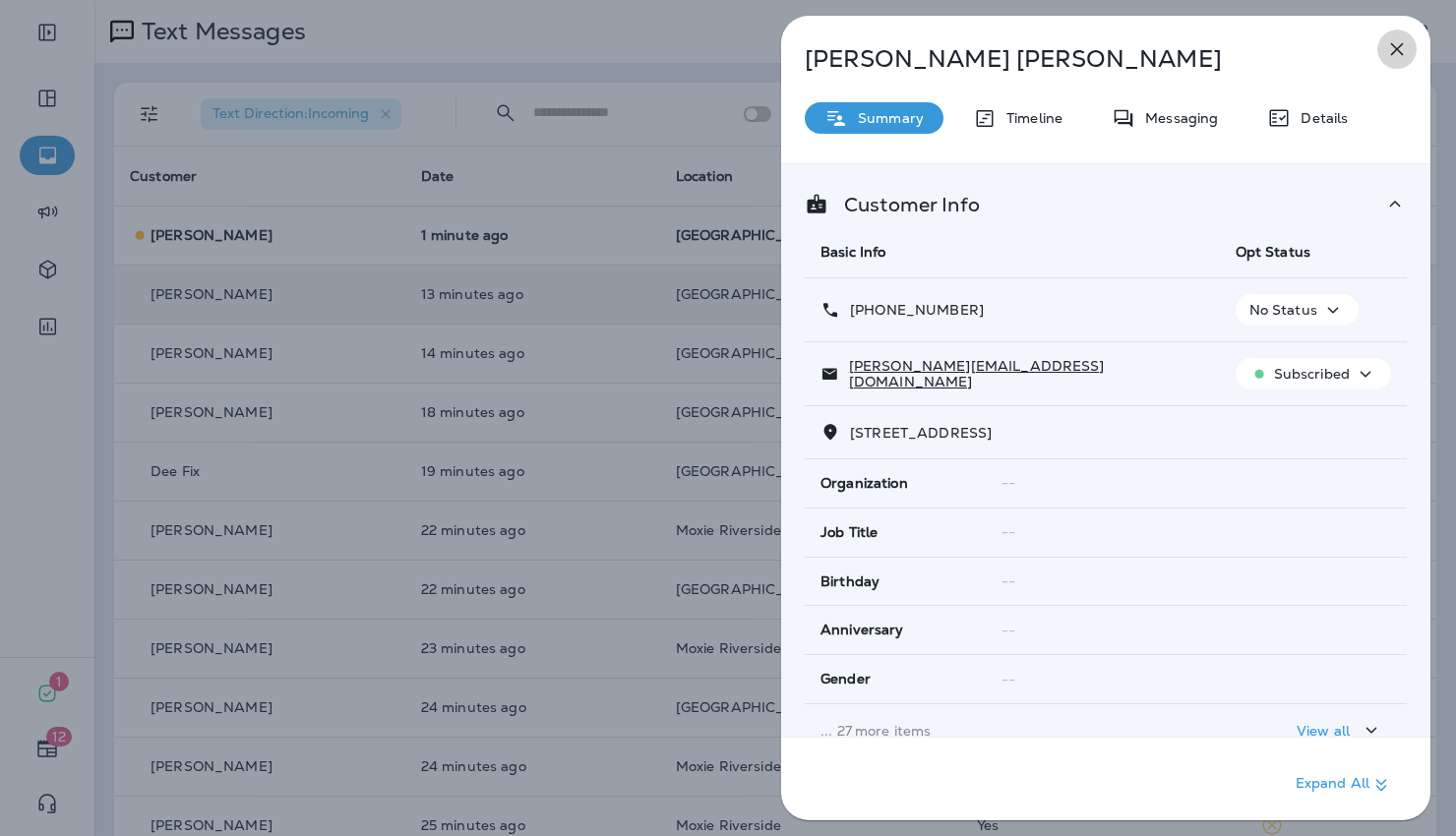 click 